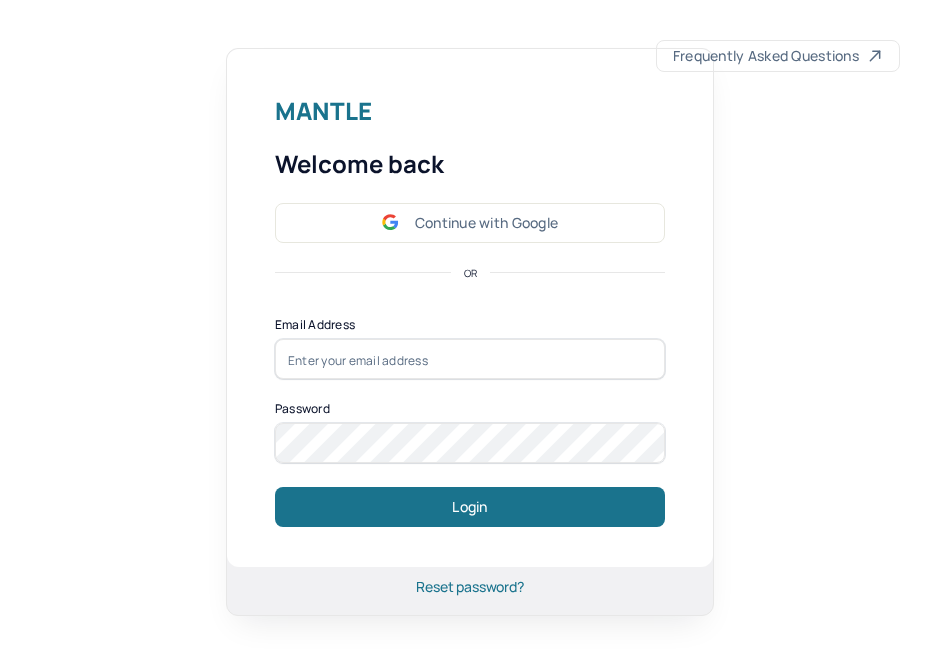 scroll, scrollTop: 0, scrollLeft: 0, axis: both 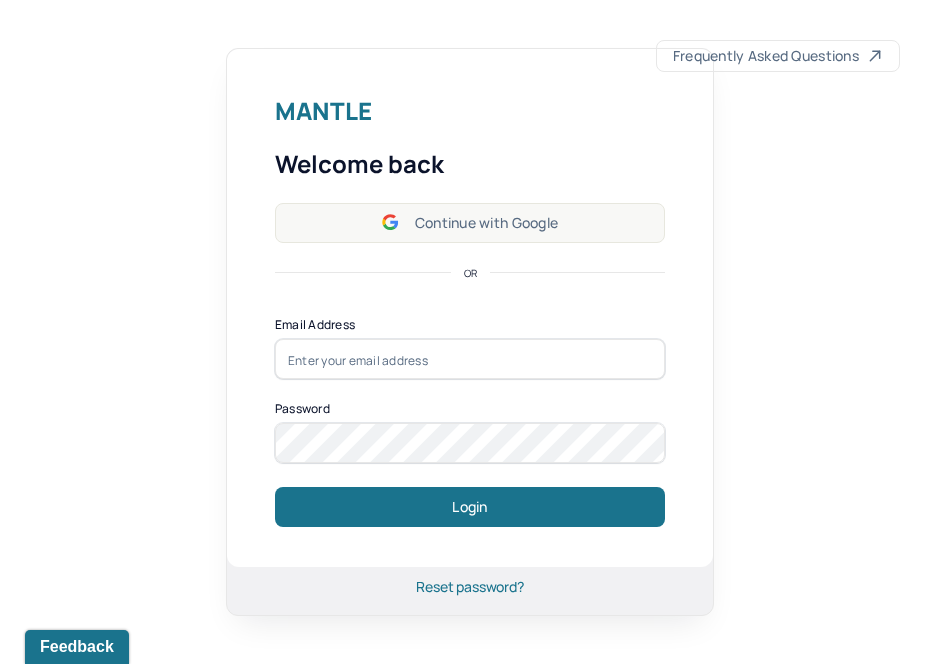 click on "Continue with Google" at bounding box center [470, 223] 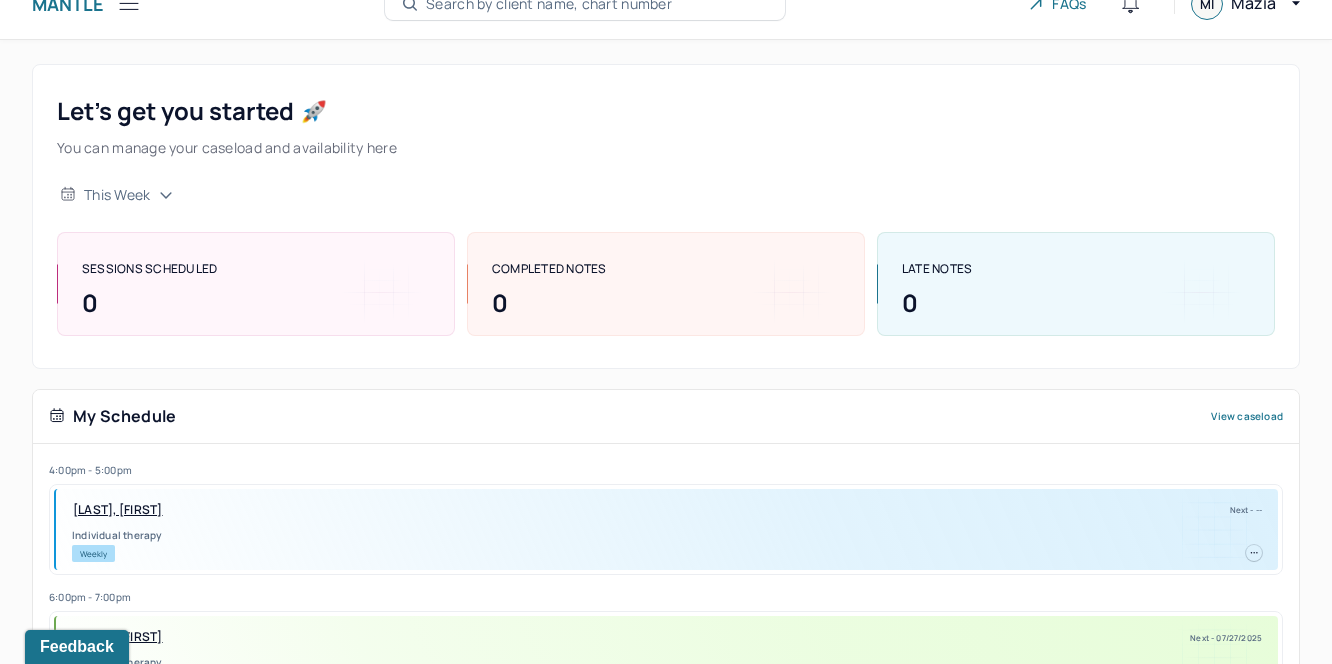 scroll, scrollTop: 0, scrollLeft: 0, axis: both 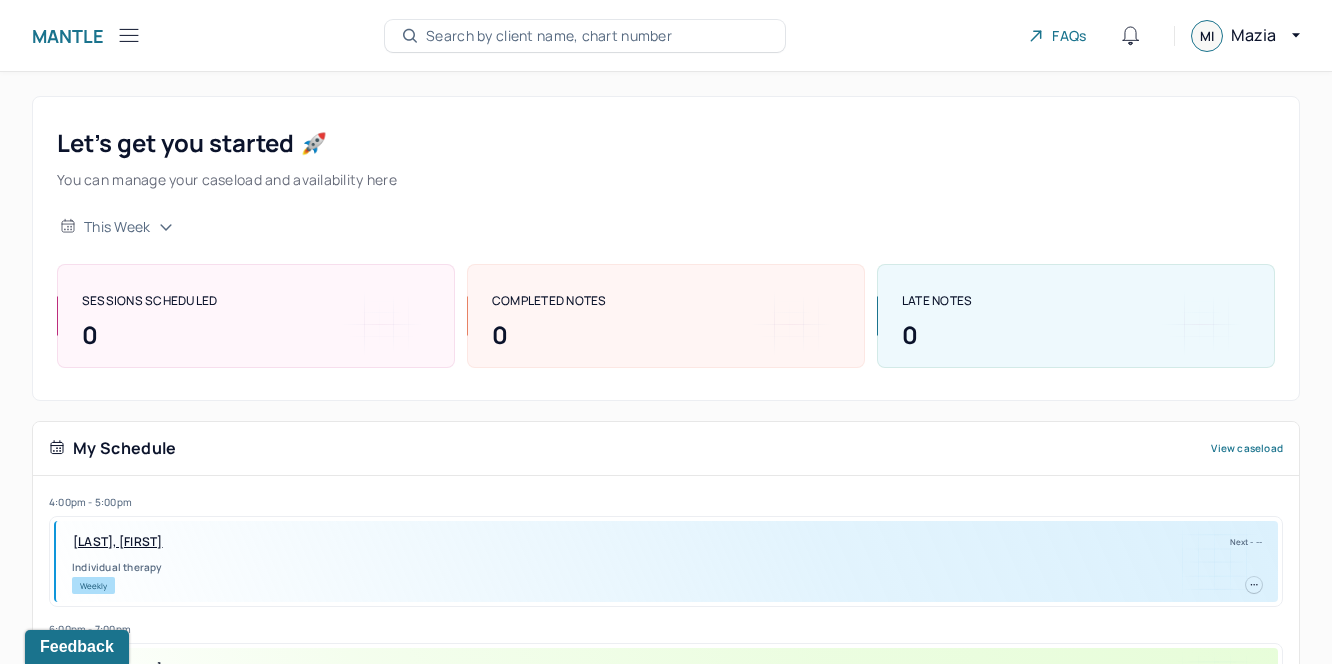 click 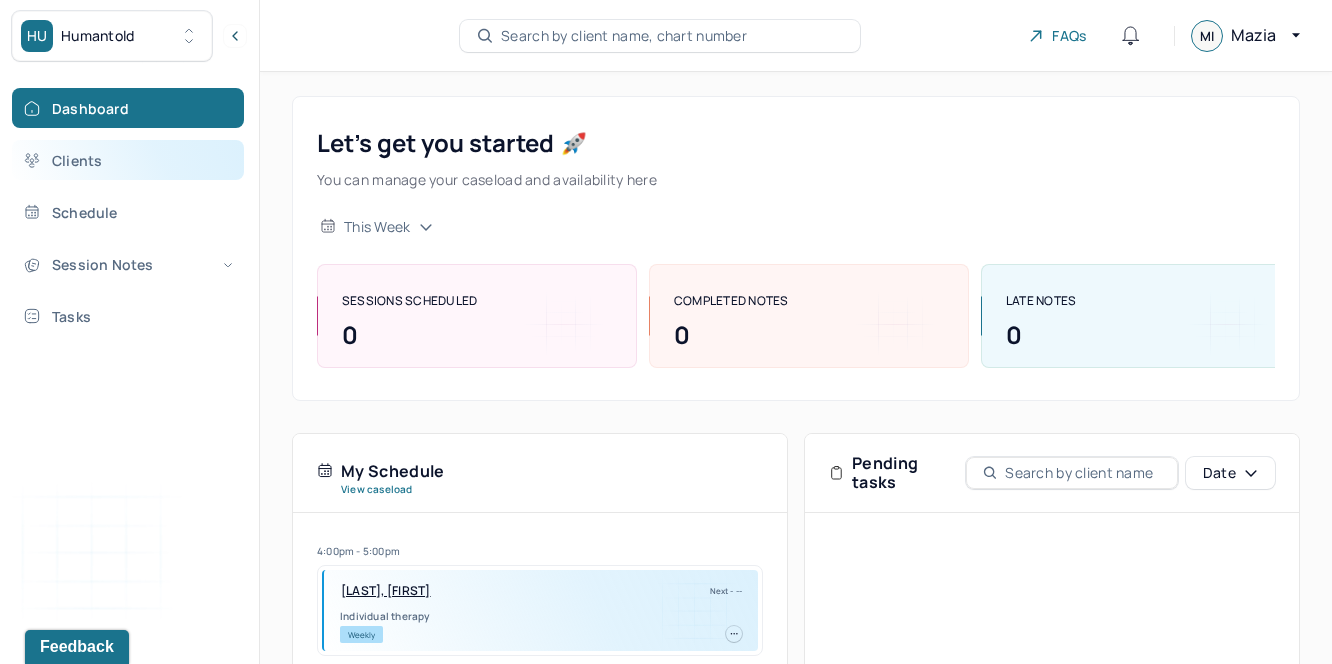 click on "Clients" at bounding box center (128, 160) 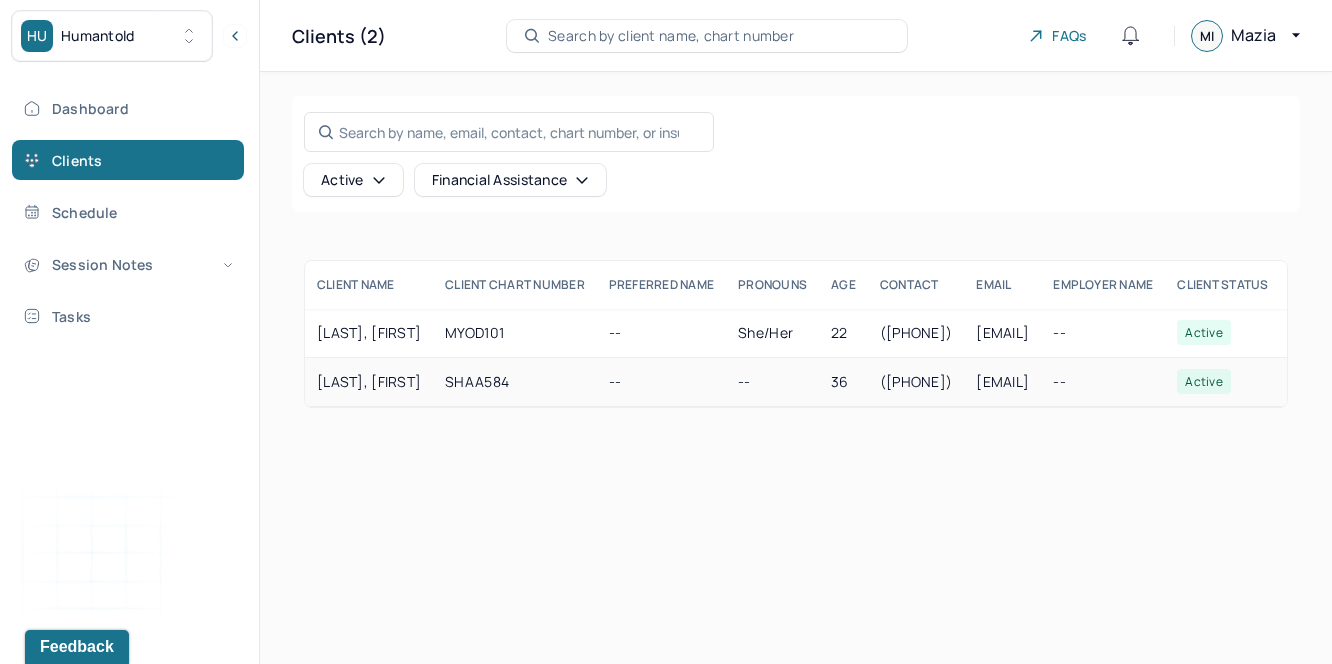 click on "SHAA584" at bounding box center (515, 382) 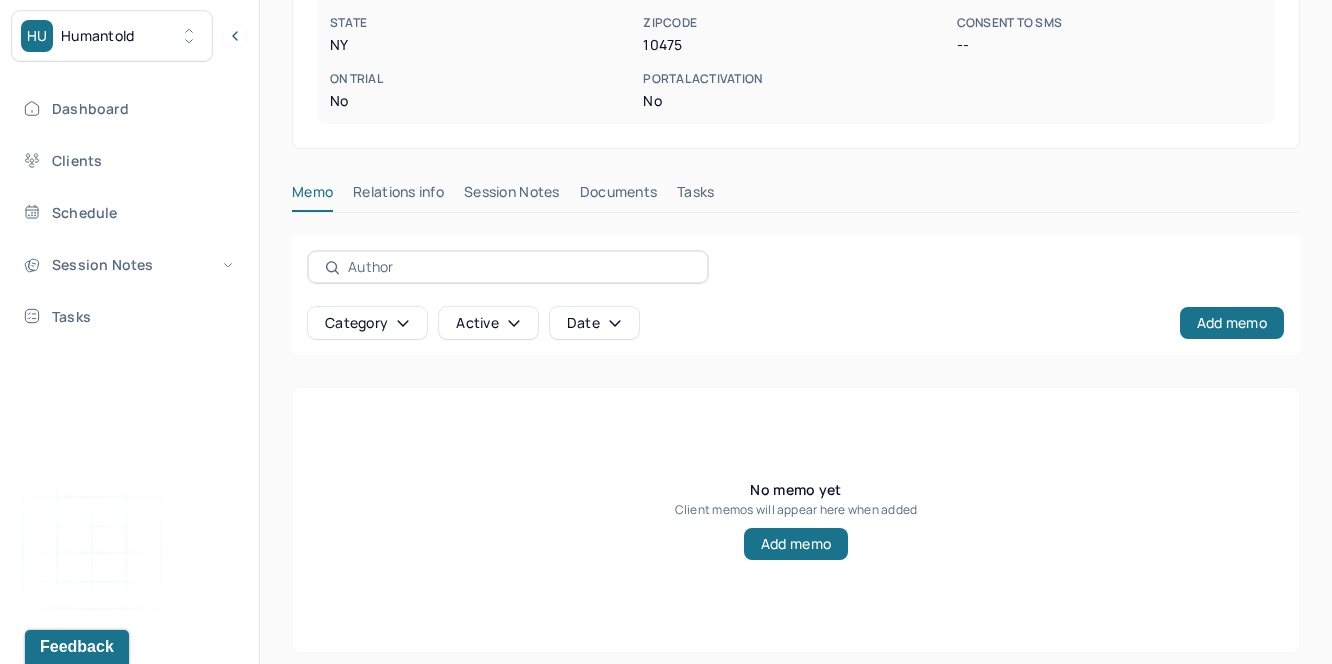 scroll, scrollTop: 505, scrollLeft: 0, axis: vertical 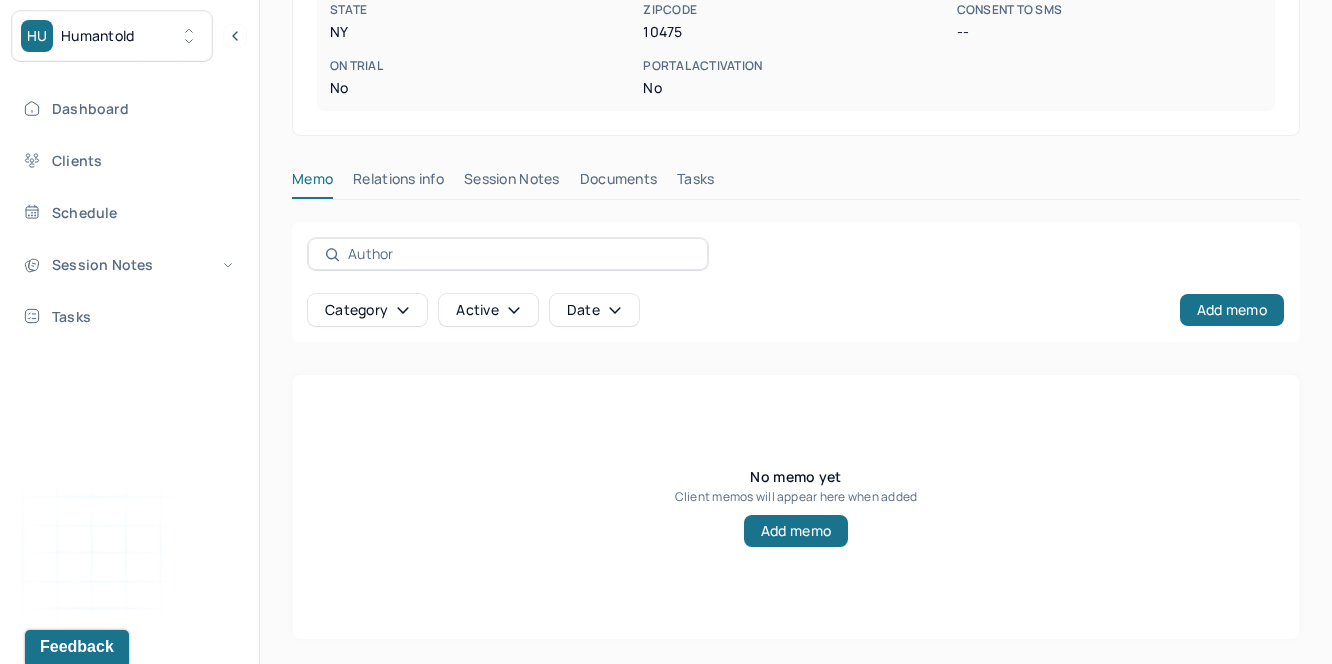 click on "Session Notes" at bounding box center (512, 183) 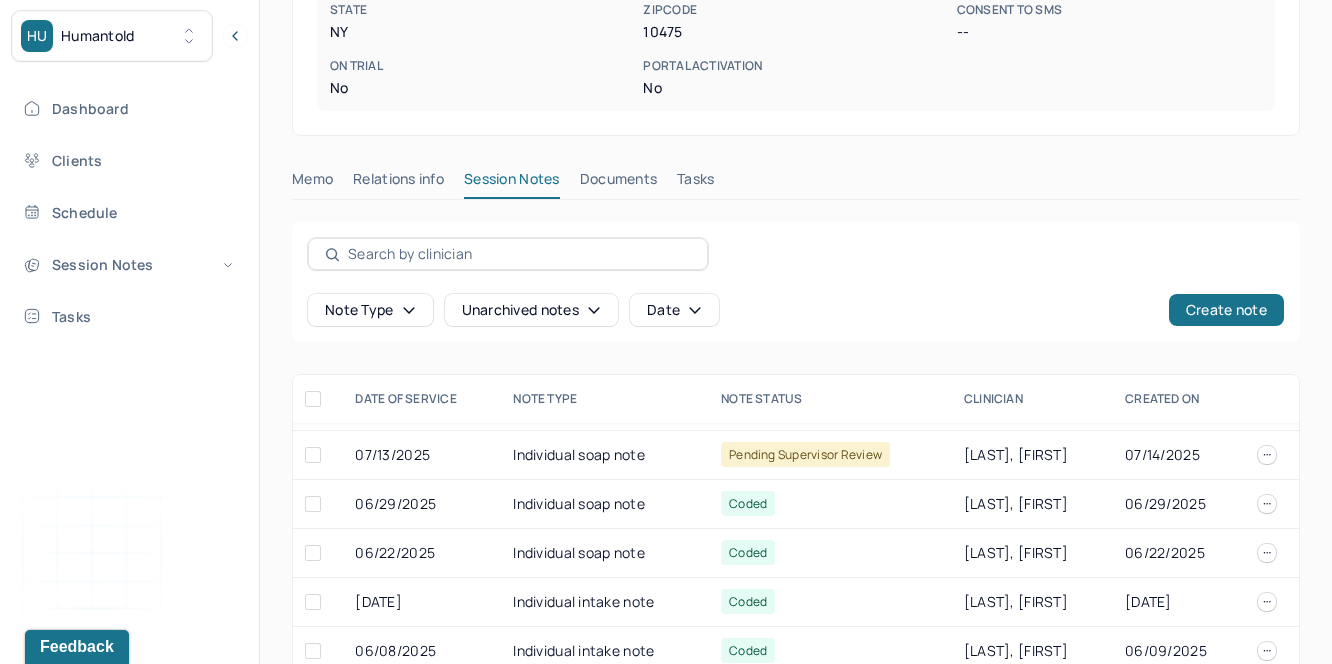 scroll, scrollTop: 0, scrollLeft: 0, axis: both 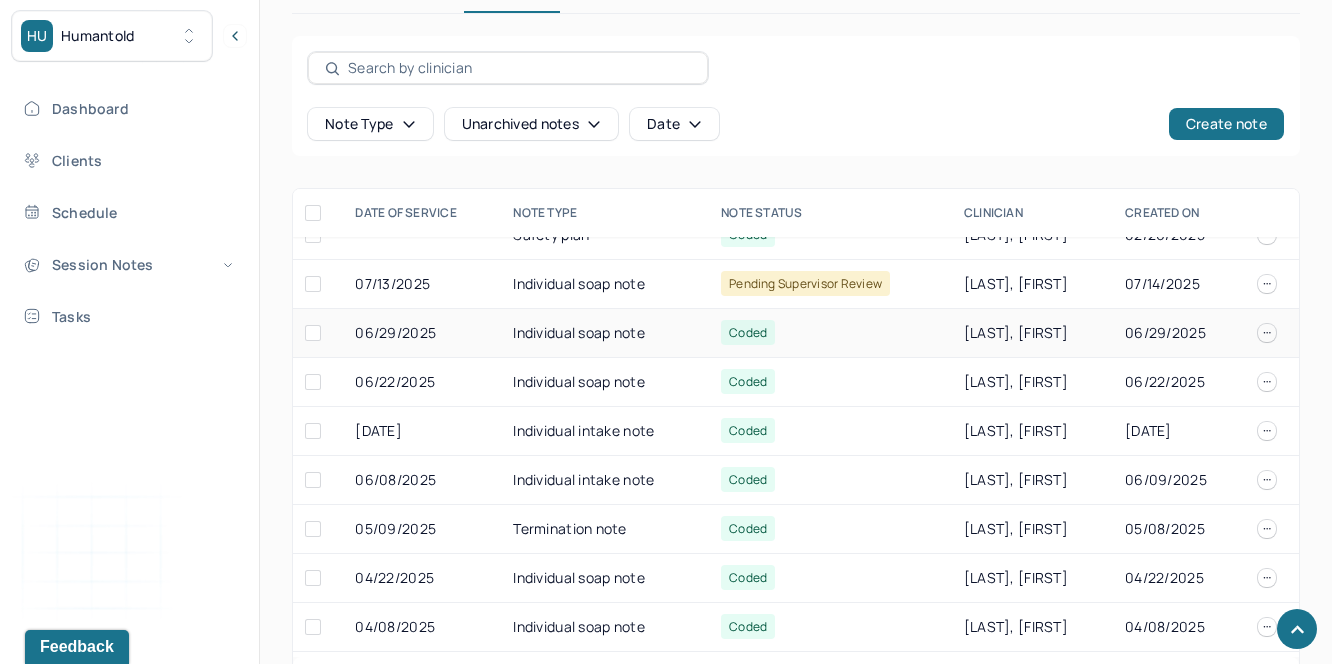 click on "Coded" at bounding box center (830, 333) 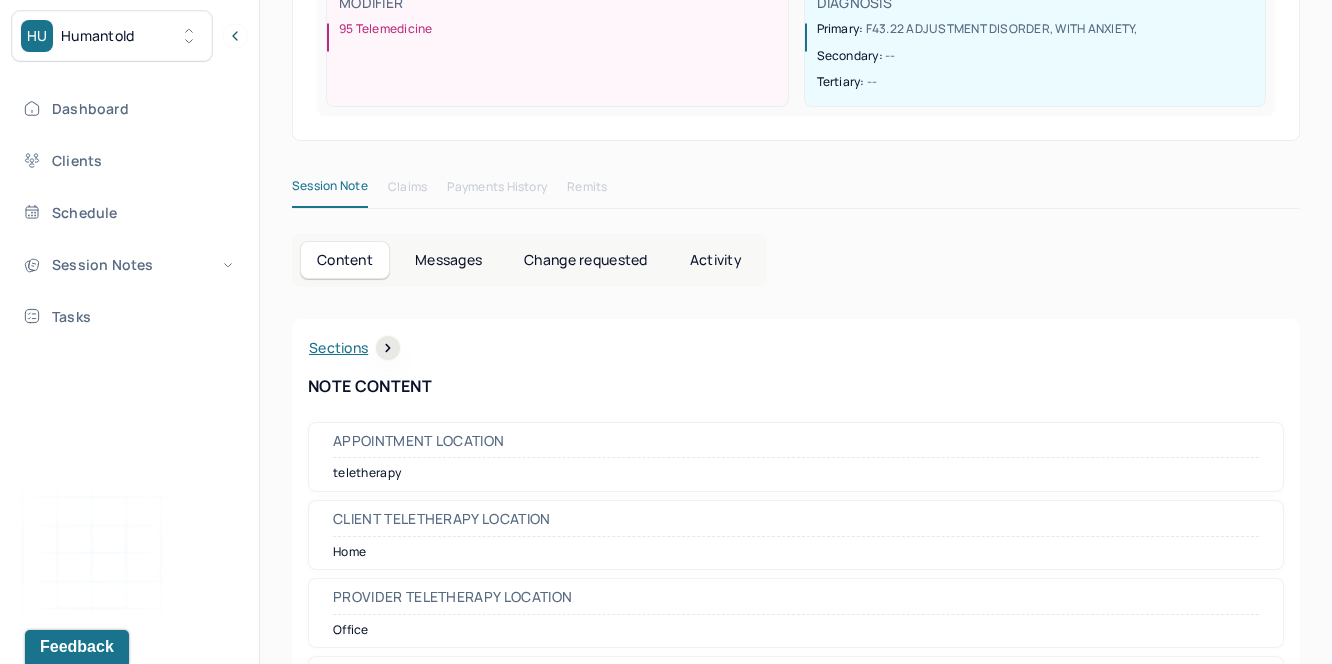scroll, scrollTop: 448, scrollLeft: 0, axis: vertical 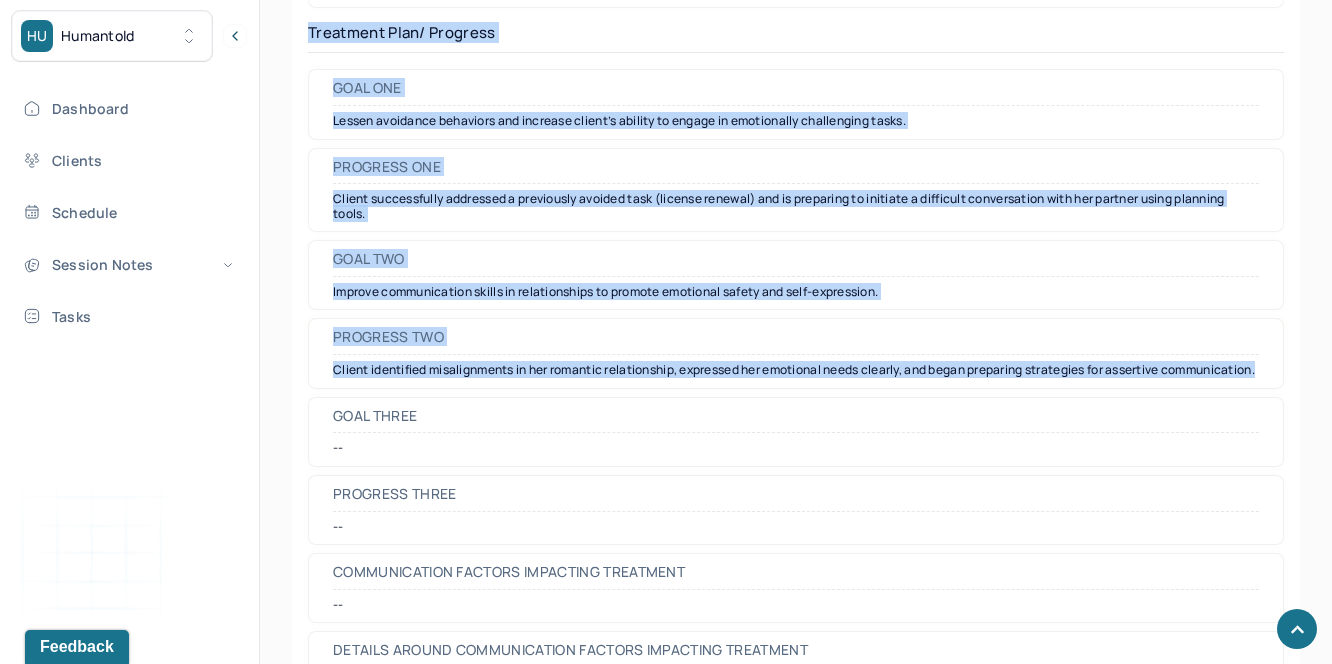 drag, startPoint x: 307, startPoint y: 385, endPoint x: 426, endPoint y: 415, distance: 122.72327 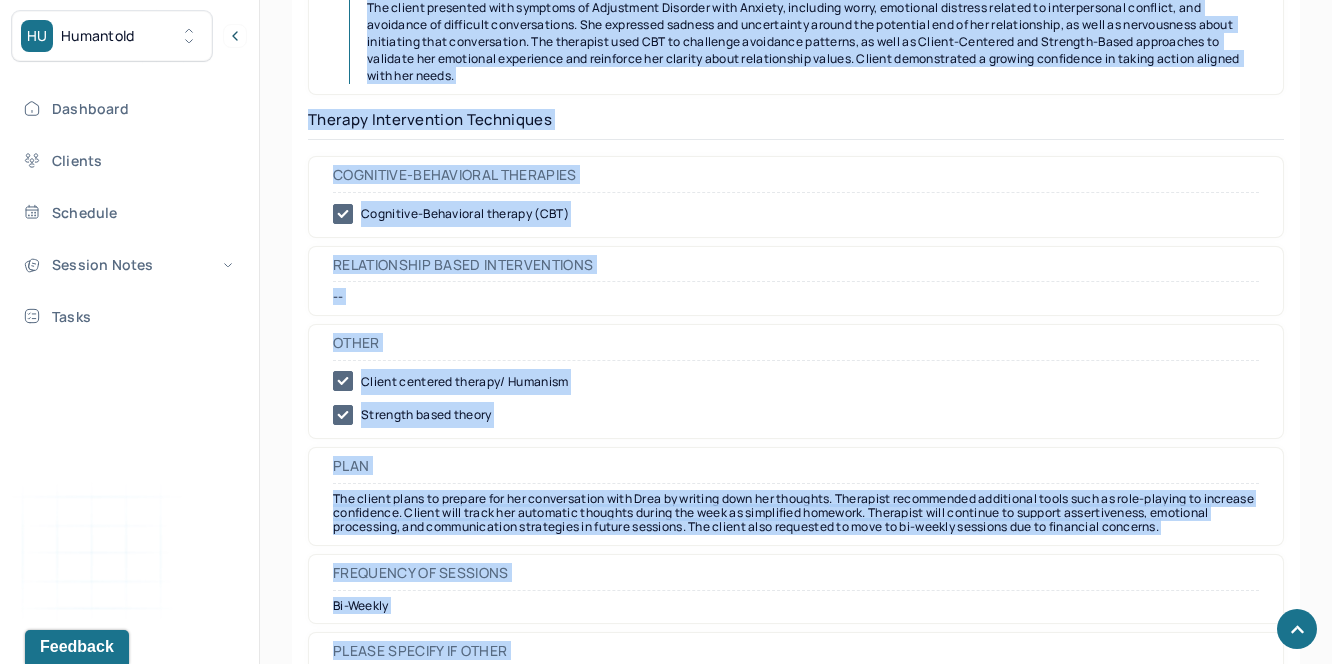 scroll, scrollTop: 2135, scrollLeft: 0, axis: vertical 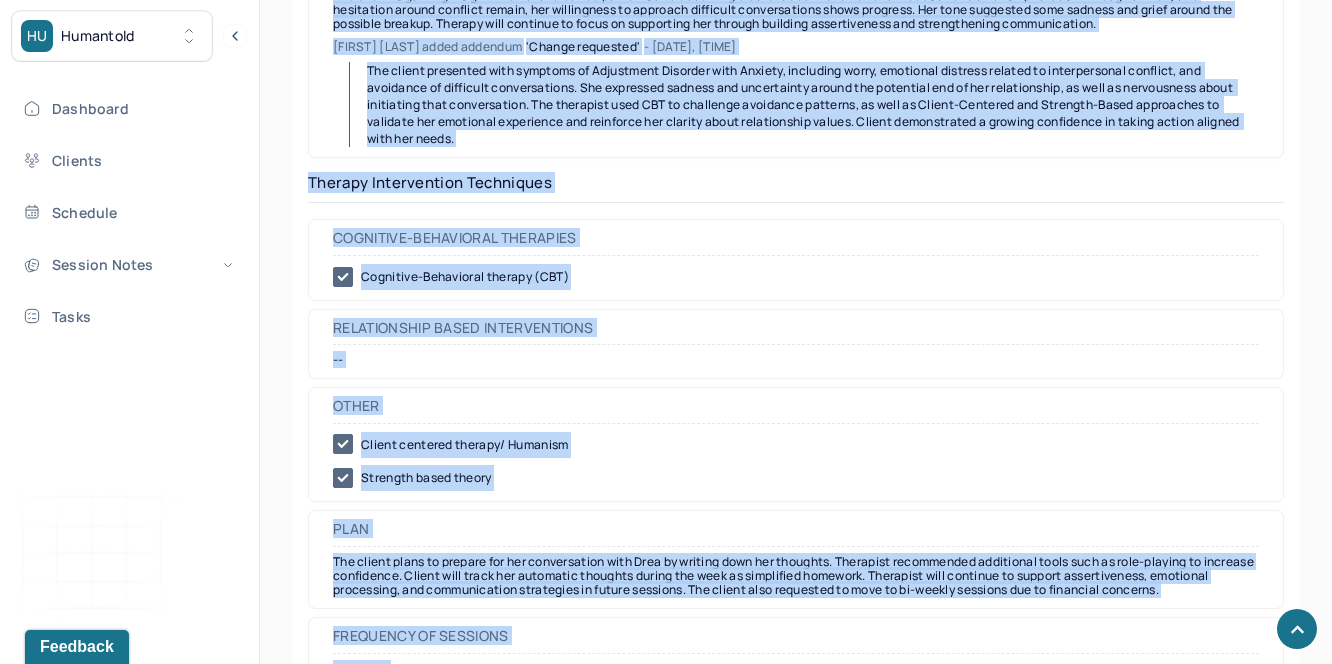 click on "Therapy Intervention Techniques" at bounding box center [796, 188] 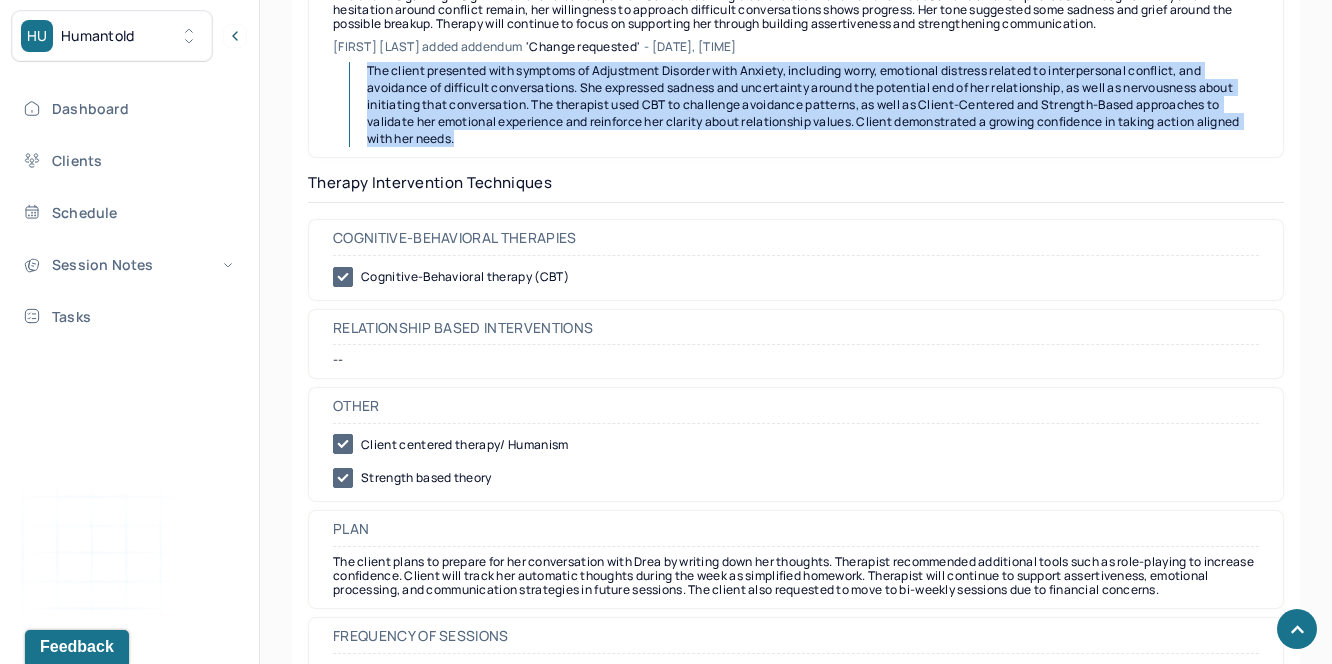 drag, startPoint x: 363, startPoint y: 87, endPoint x: 495, endPoint y: 174, distance: 158.09175 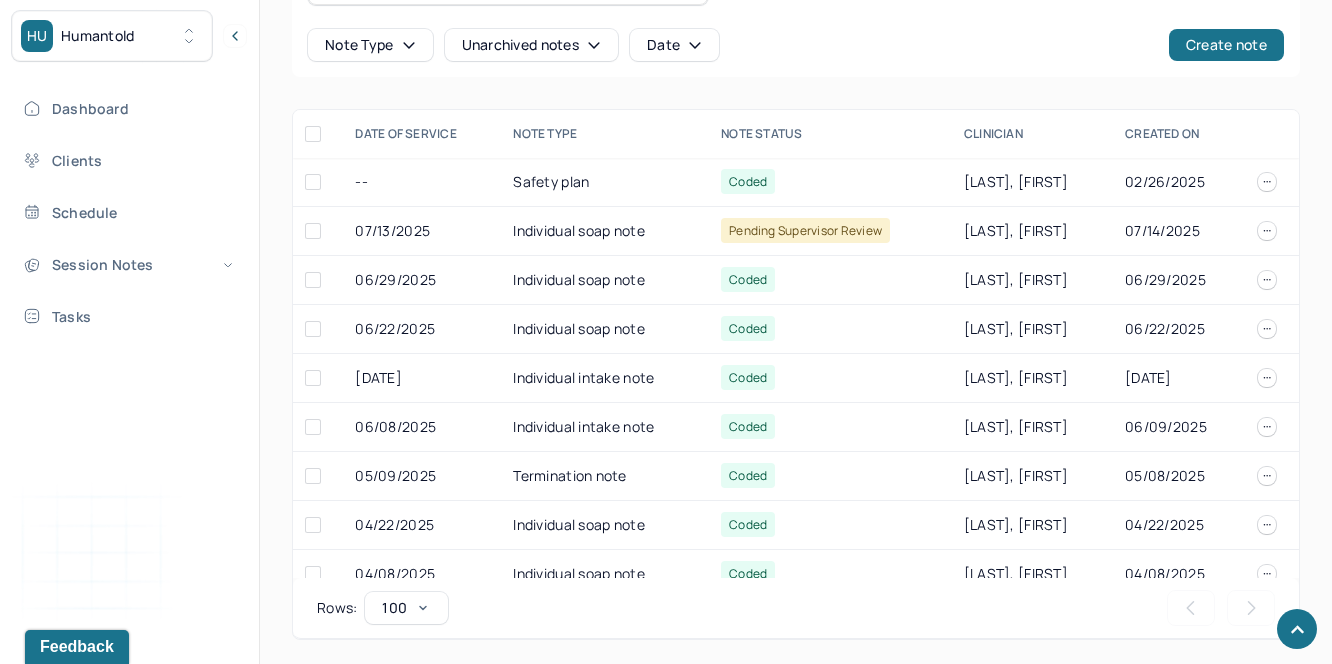 scroll, scrollTop: 691, scrollLeft: 0, axis: vertical 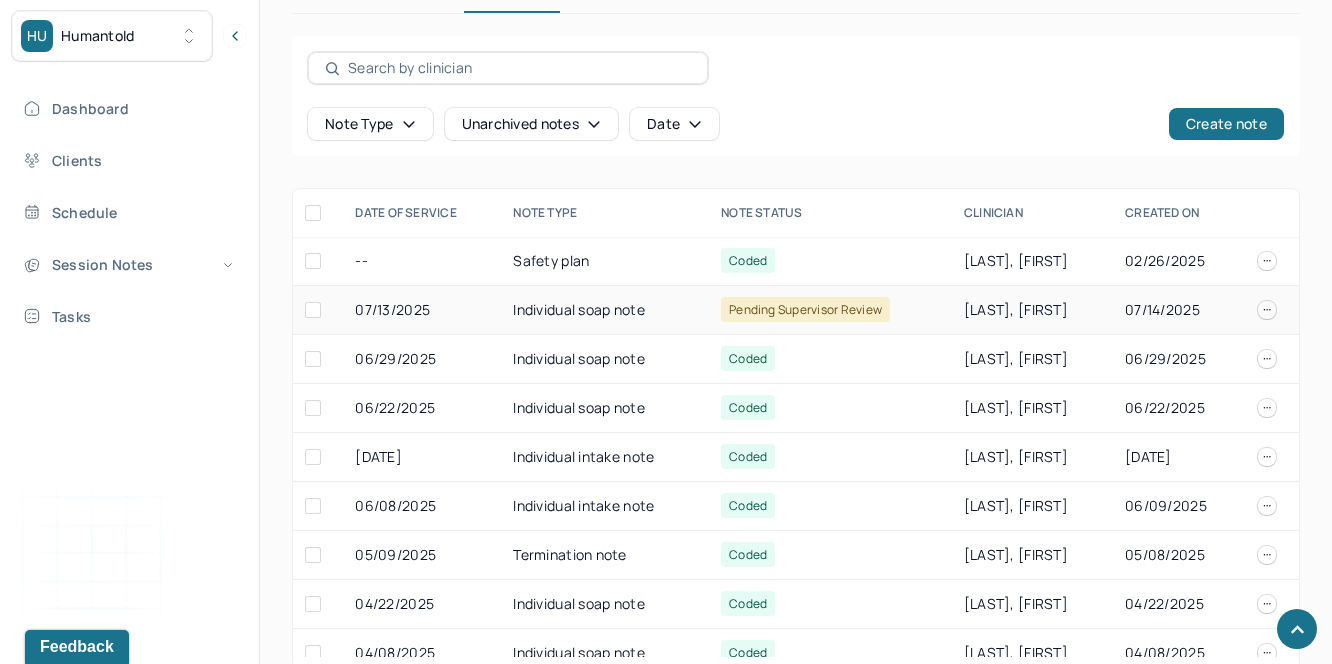 click on "Individual soap note" at bounding box center [605, 310] 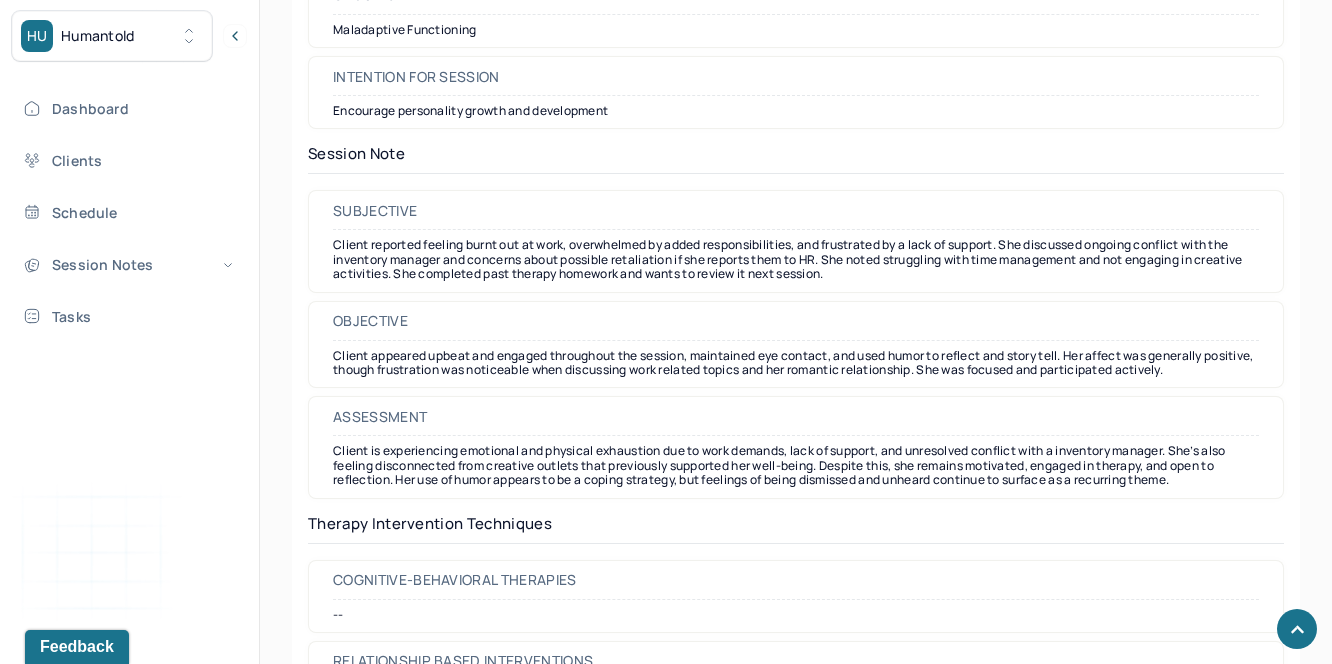scroll, scrollTop: 1684, scrollLeft: 0, axis: vertical 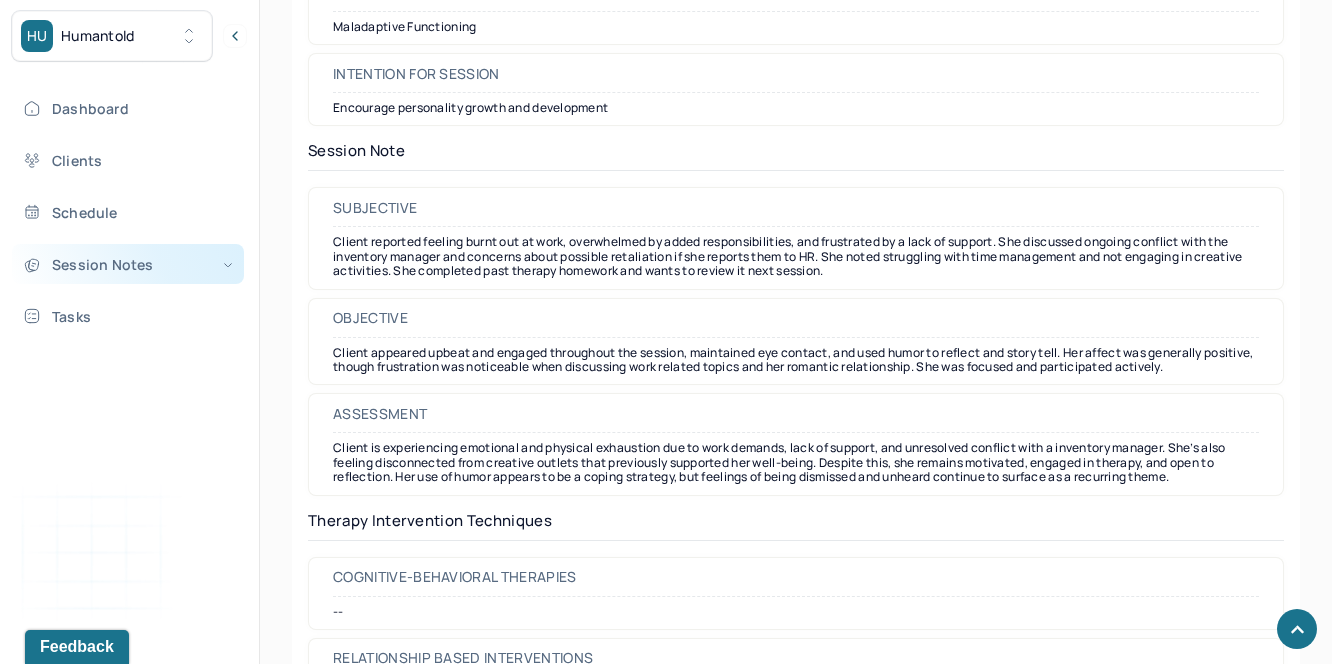 click on "Session Notes" at bounding box center [128, 264] 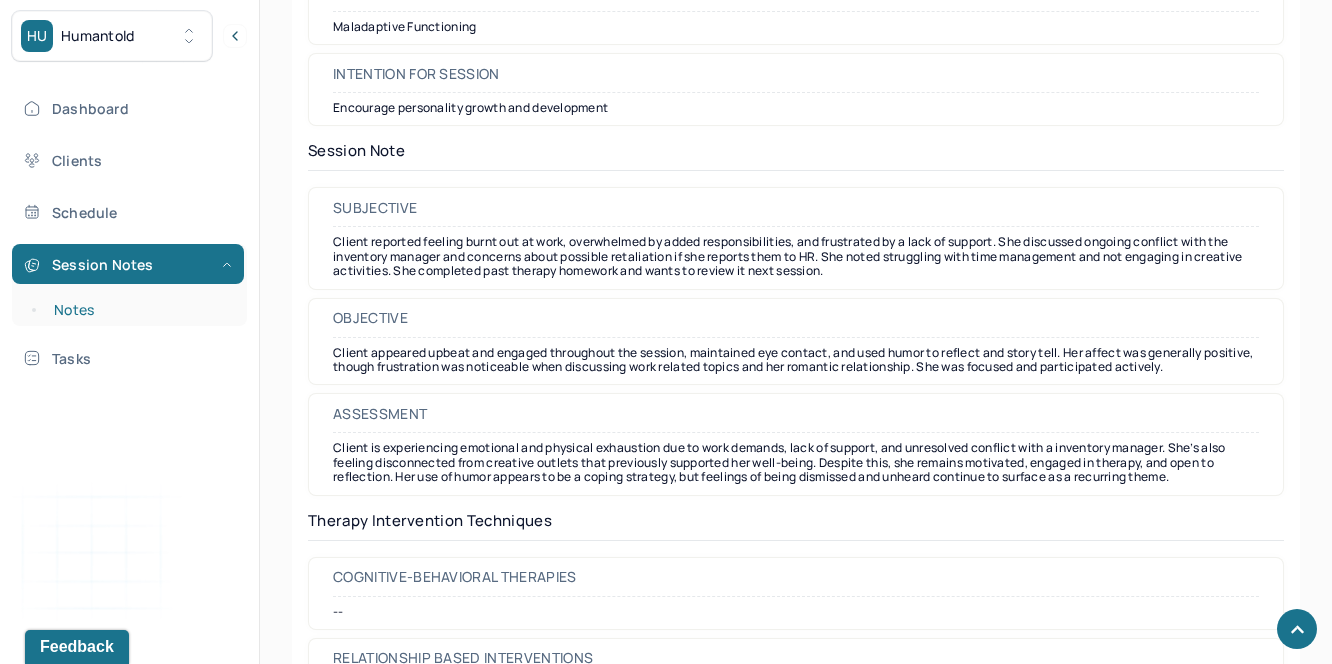 click on "Notes" at bounding box center (139, 310) 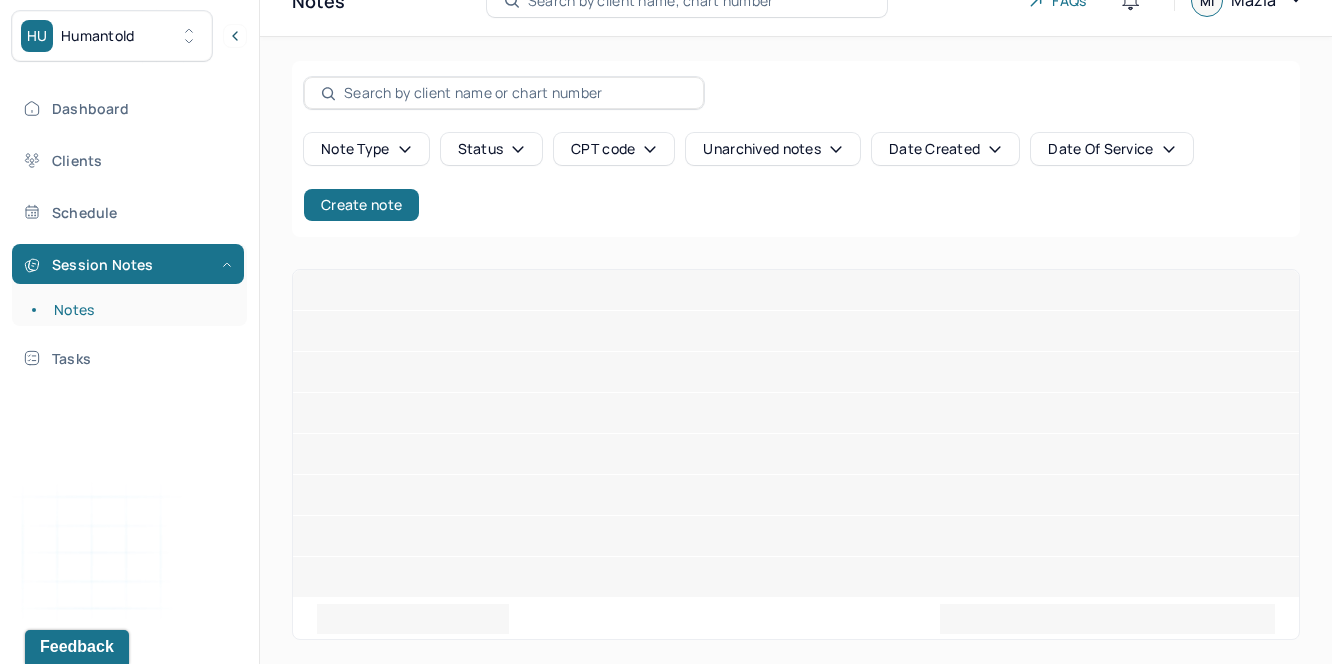 scroll, scrollTop: 0, scrollLeft: 0, axis: both 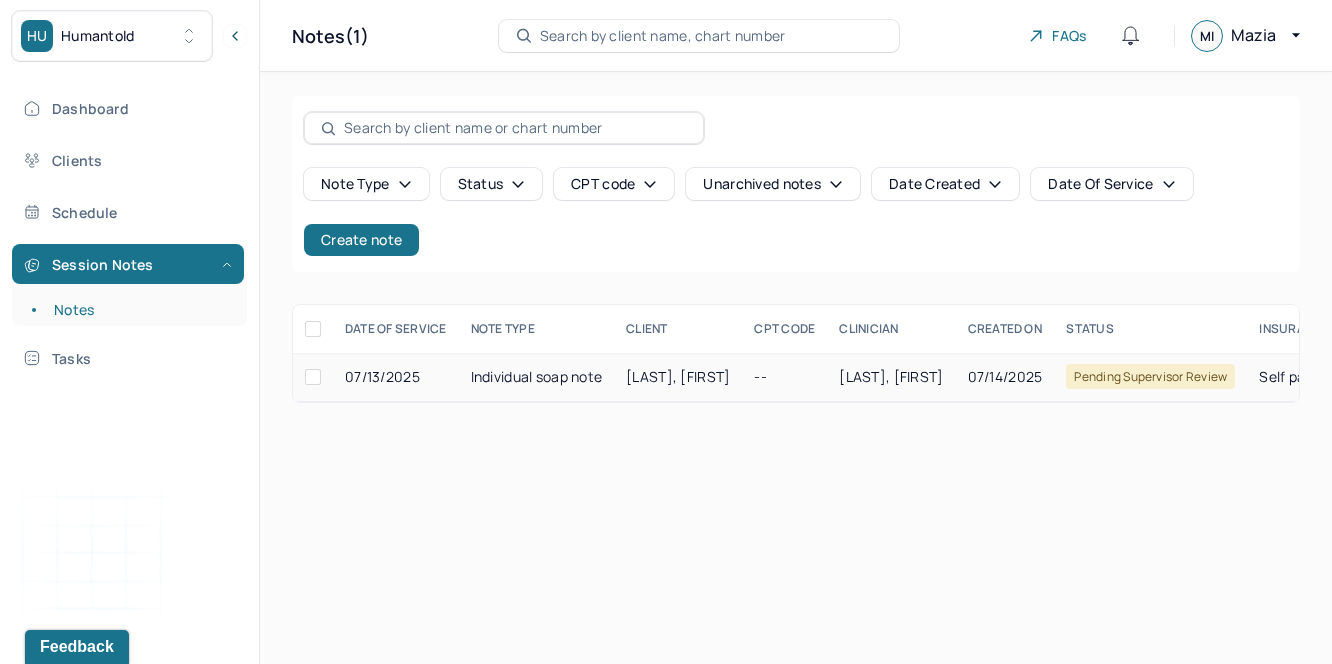 click on "[LAST], [FIRST]" at bounding box center [678, 376] 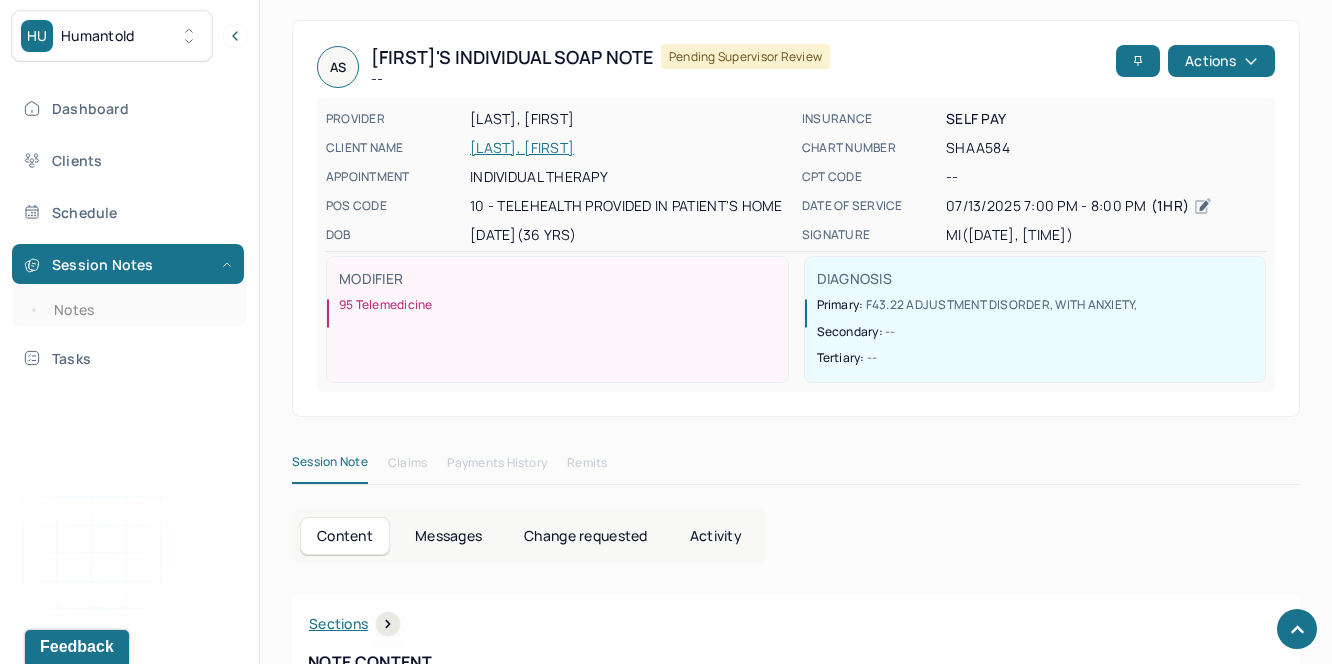 scroll, scrollTop: 0, scrollLeft: 0, axis: both 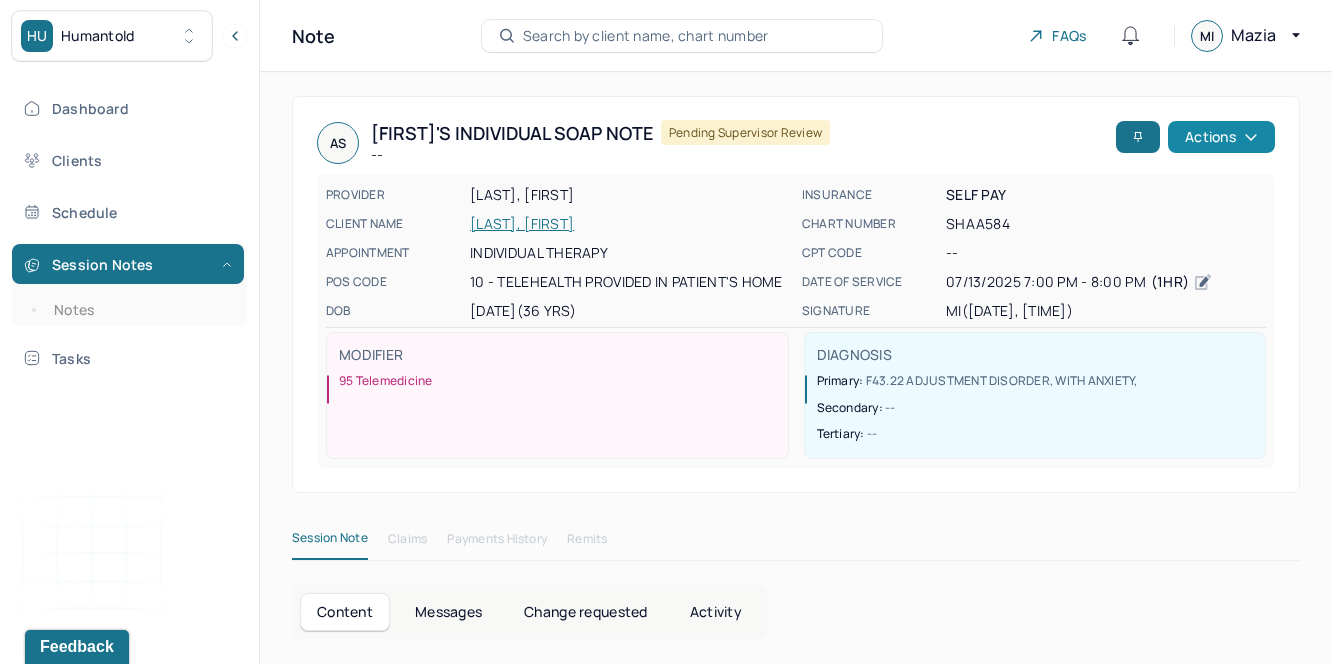 click on "Actions" at bounding box center (1221, 137) 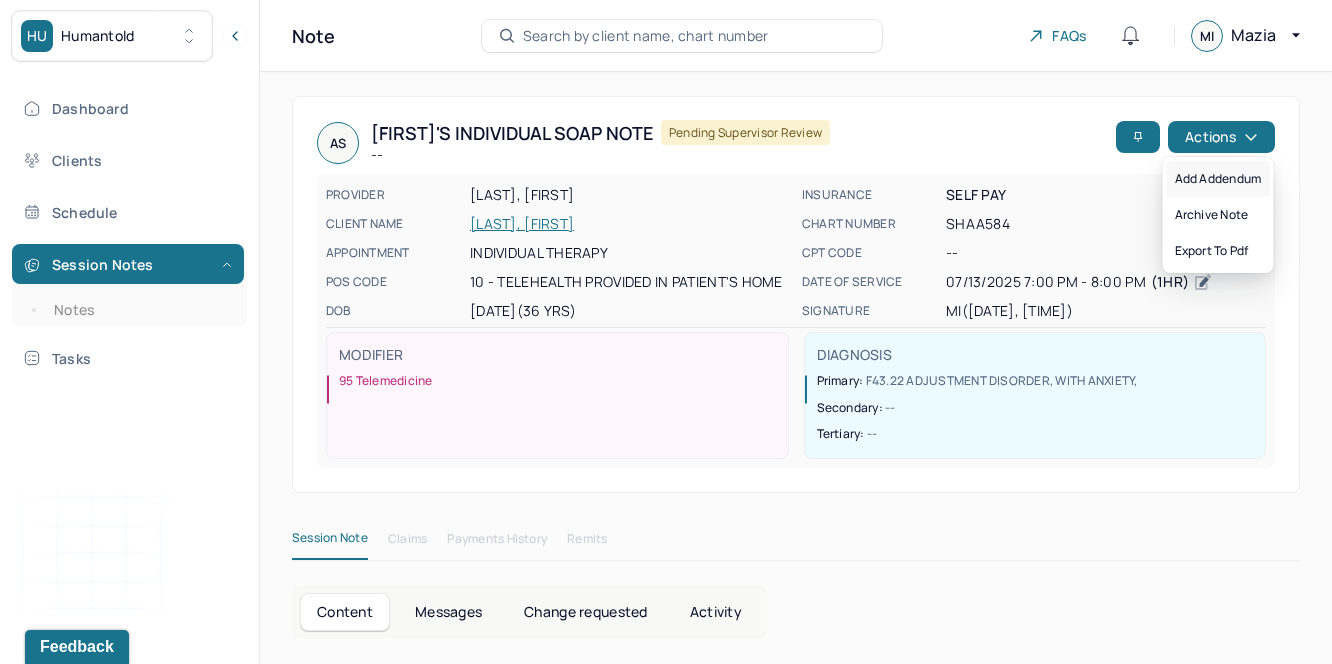 click on "Add addendum" at bounding box center [1218, 179] 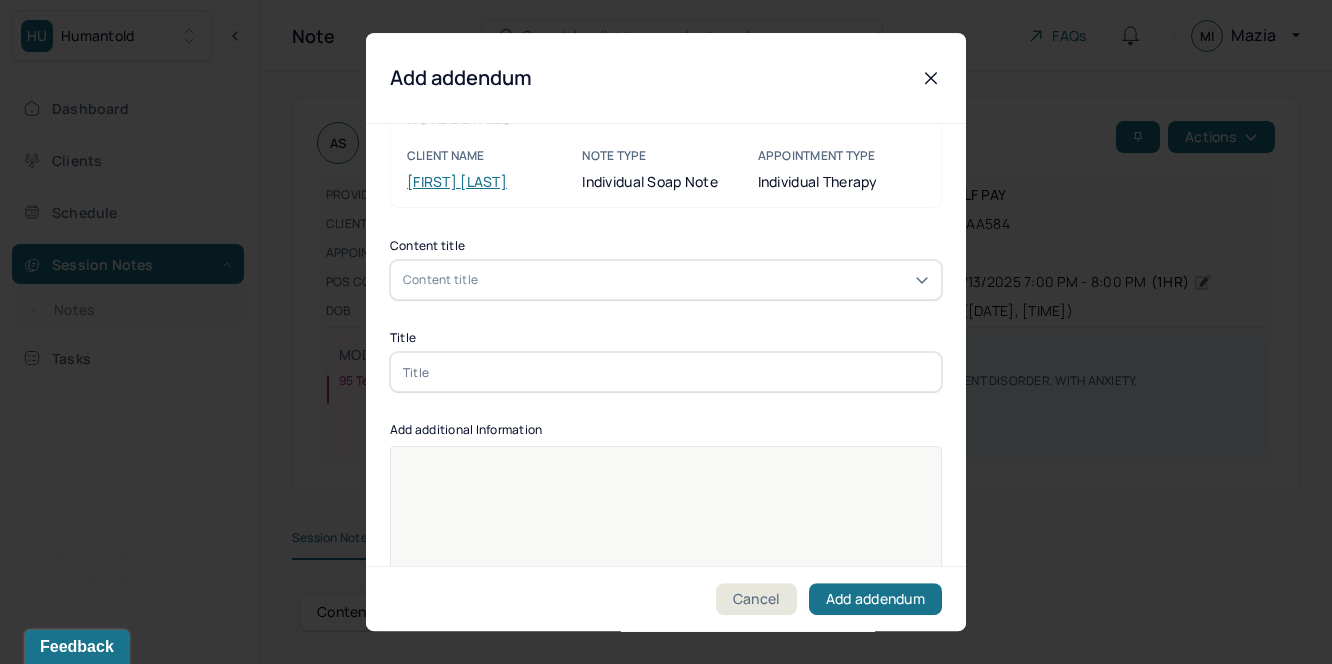 click on "Content title" at bounding box center [666, 280] 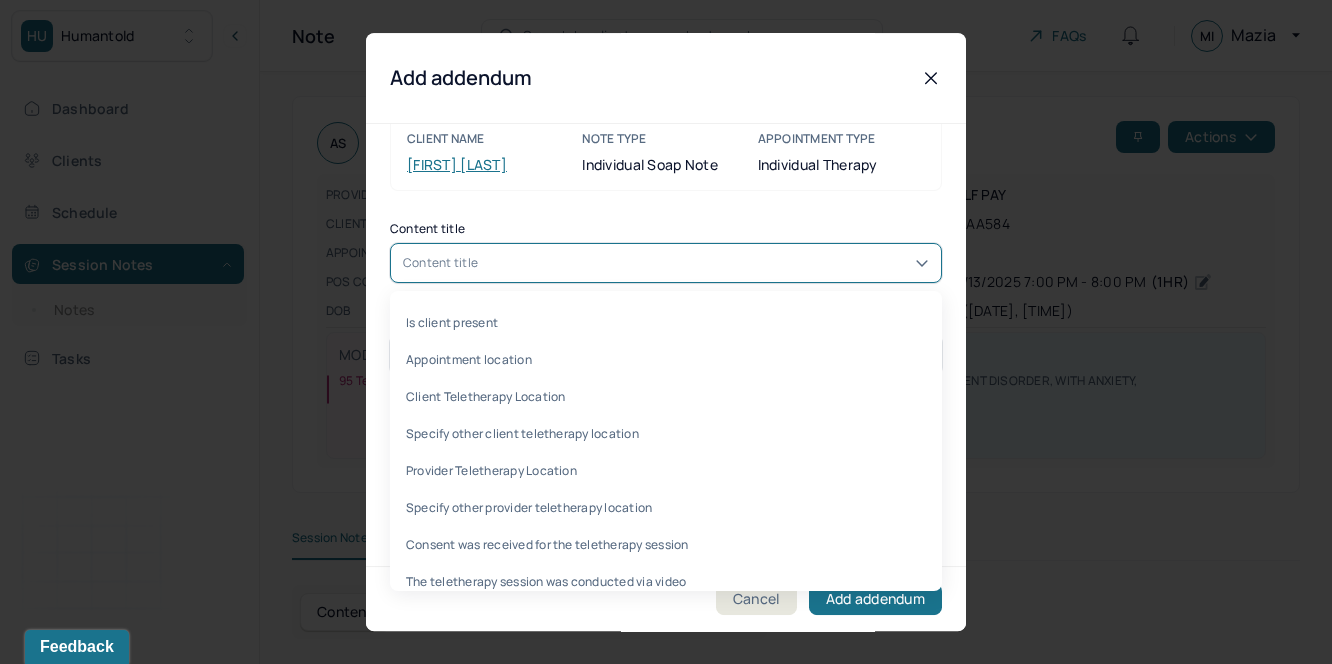 scroll, scrollTop: 73, scrollLeft: 0, axis: vertical 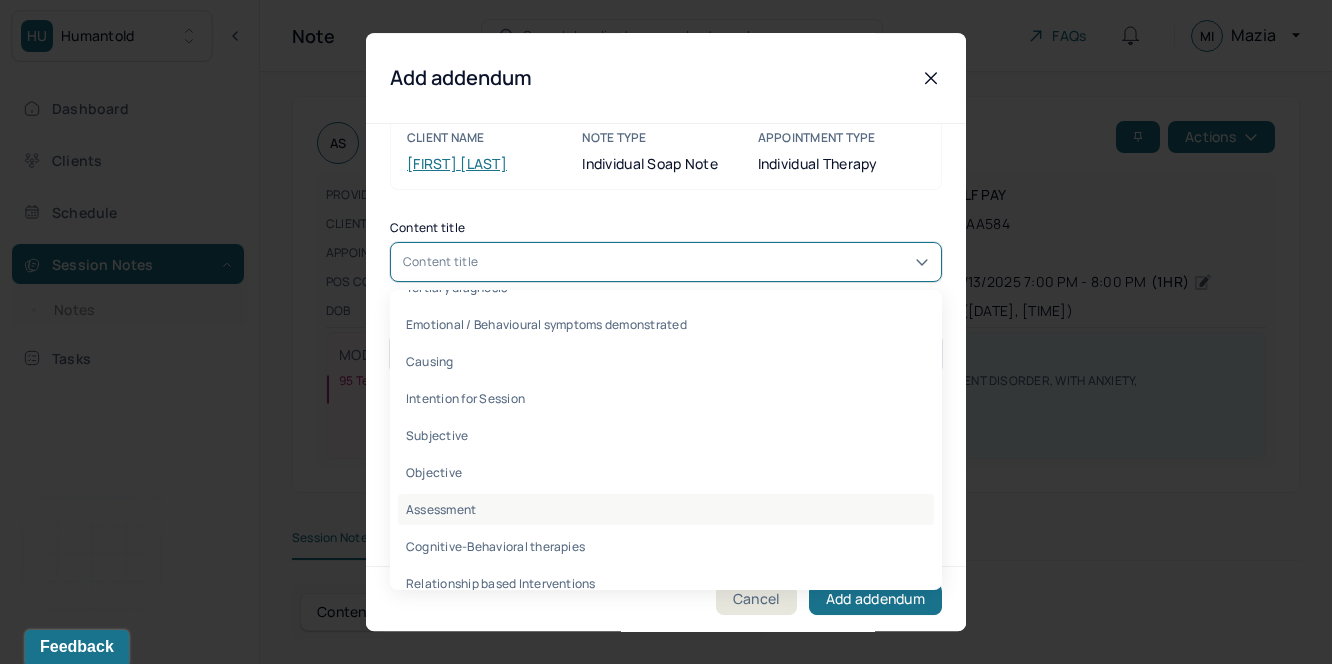 click on "Assessment" at bounding box center [666, 509] 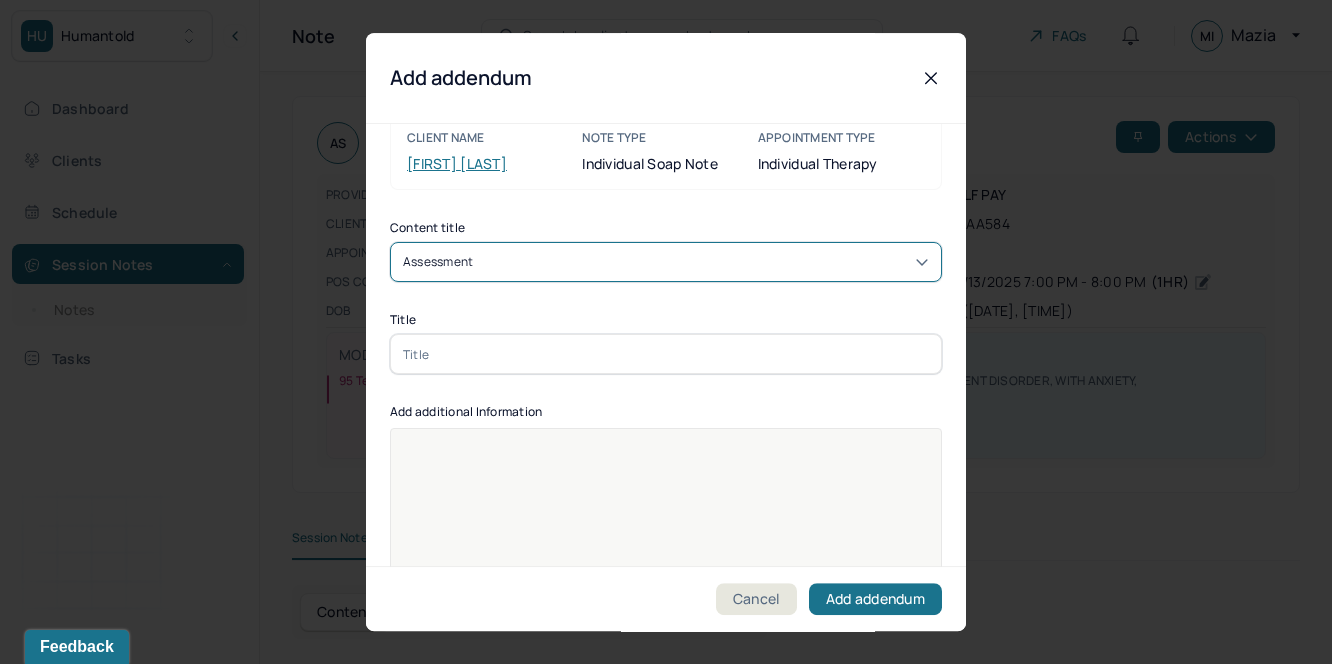 click at bounding box center (666, 354) 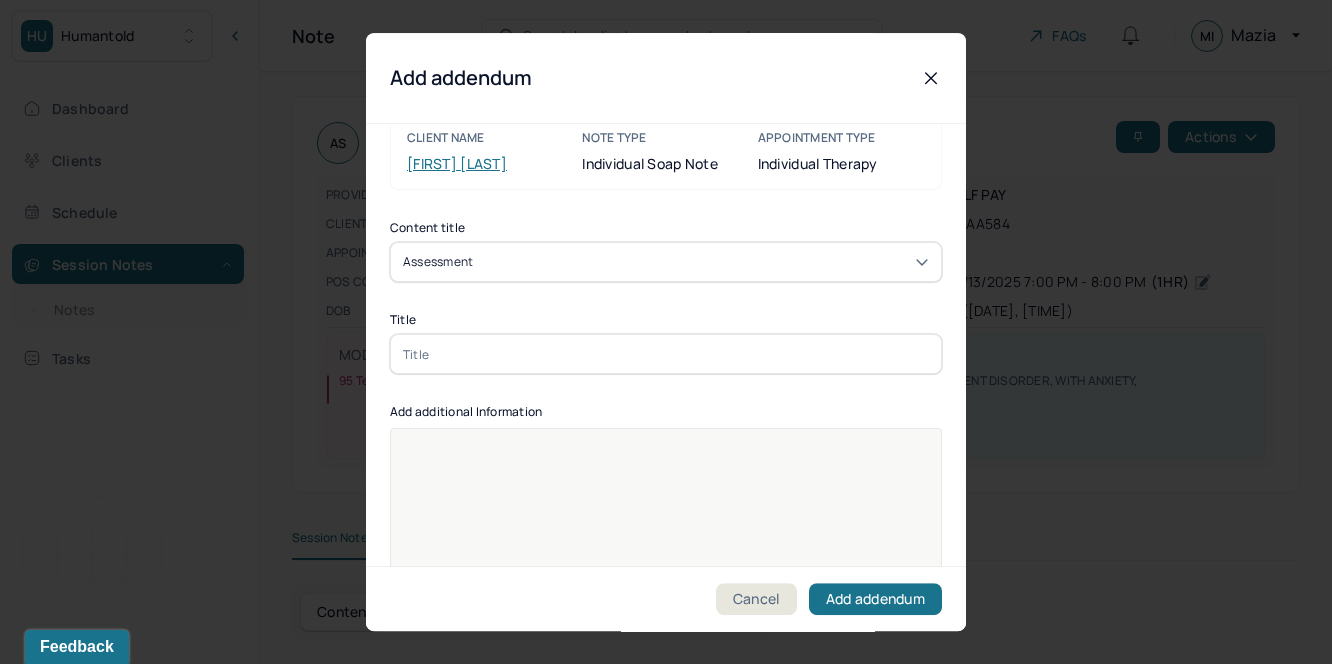click at bounding box center (666, 354) 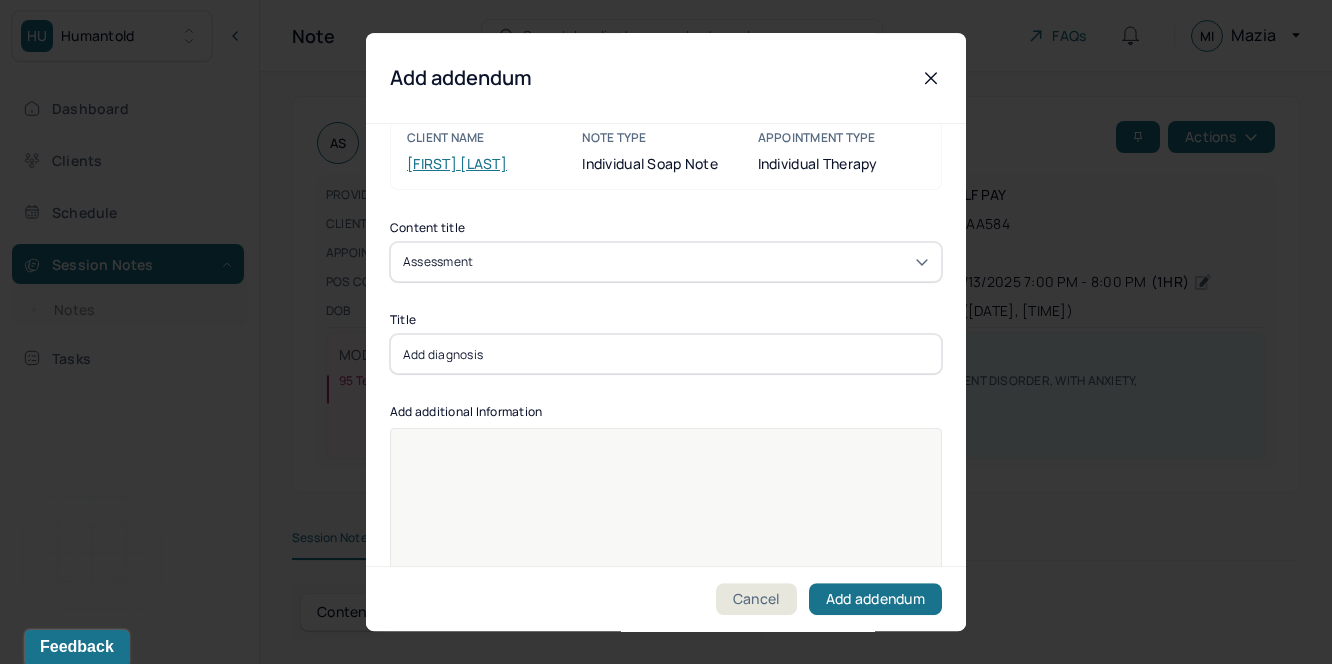 click on "Add diagnosis" at bounding box center [666, 354] 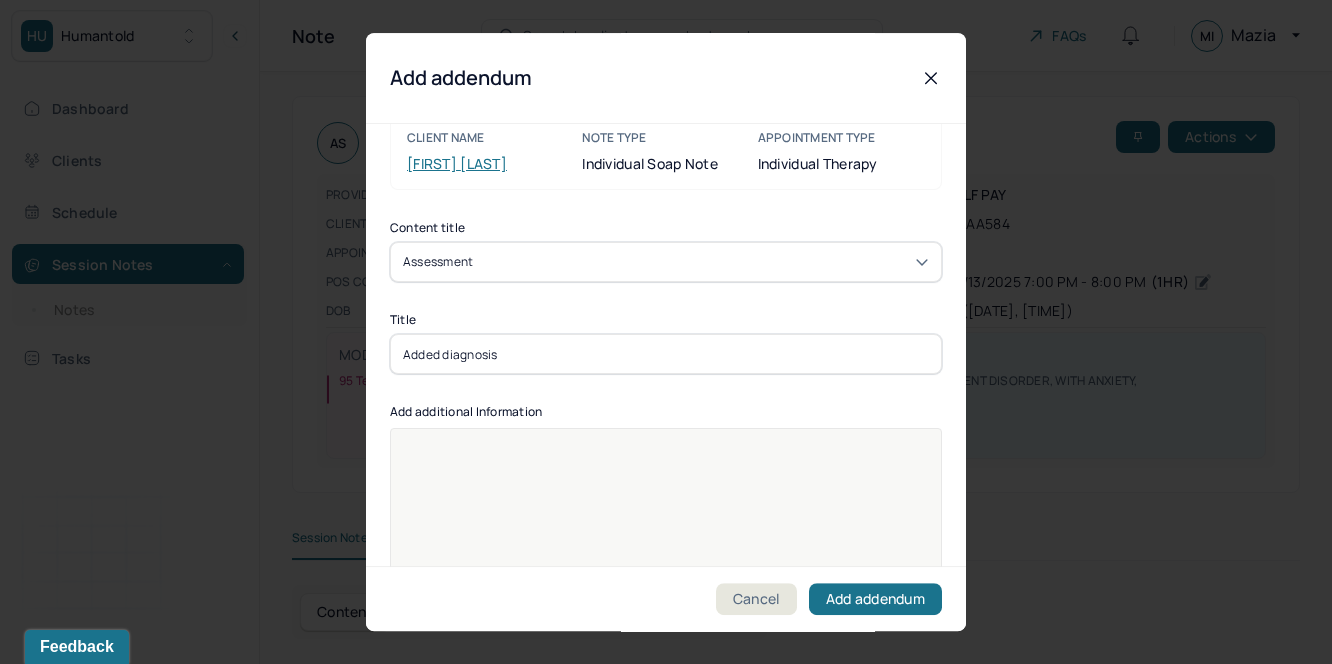type on "Added diagnosis" 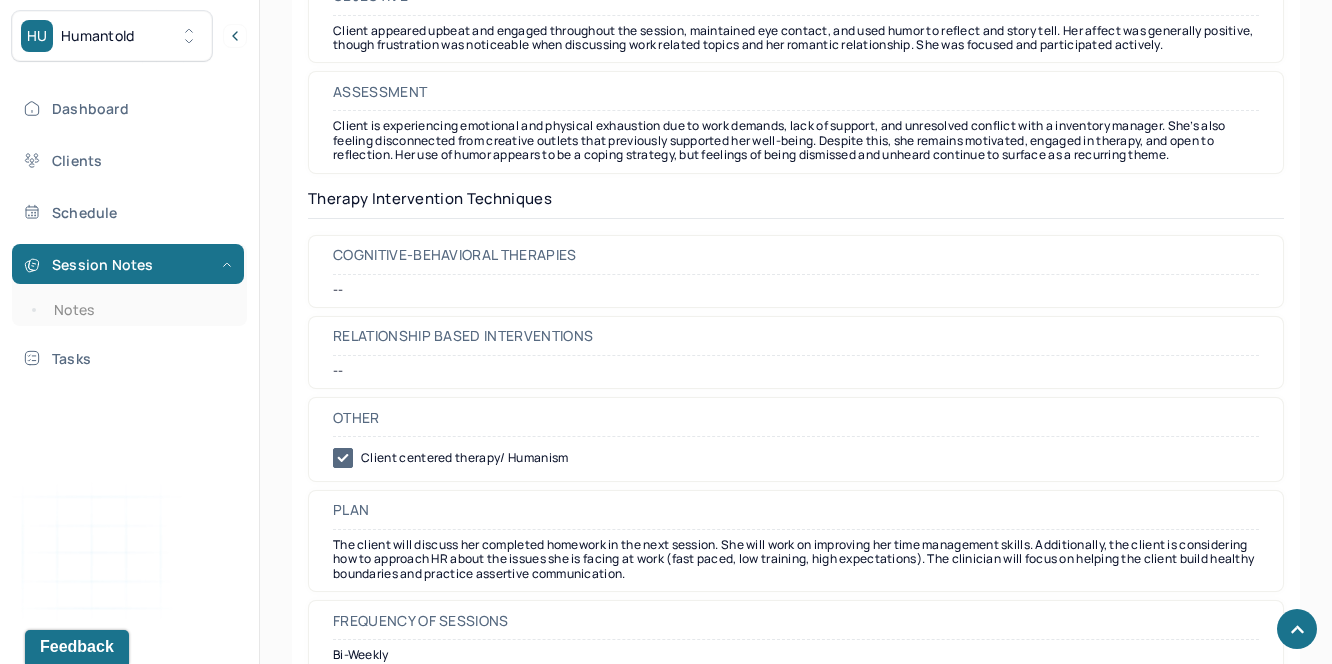 scroll, scrollTop: 2010, scrollLeft: 0, axis: vertical 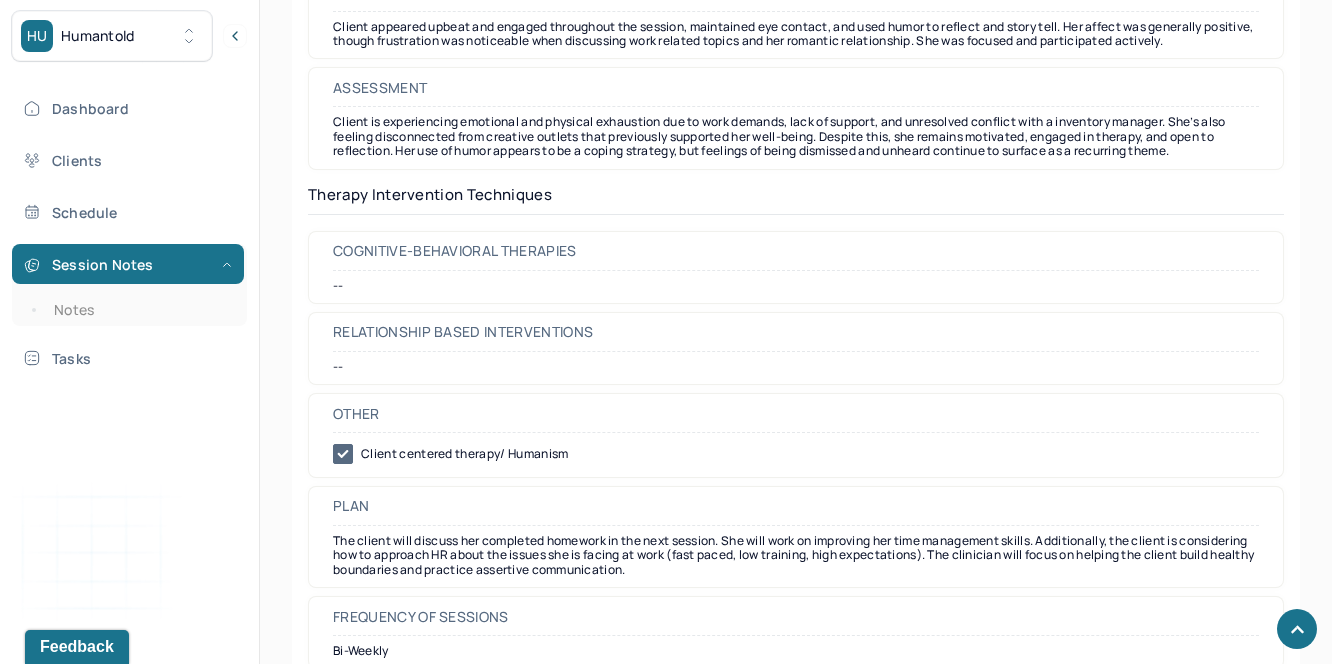 click on "Client is experiencing emotional and physical exhaustion due to work demands, lack of support, and unresolved conflict with a inventory manager. She’s also feeling disconnected from creative outlets that previously supported her well-being. Despite this, she remains motivated, engaged in therapy, and open to reflection. Her use of humor appears to be a coping strategy, but feelings of being dismissed and unheard continue to surface as a recurring theme." at bounding box center (796, 136) 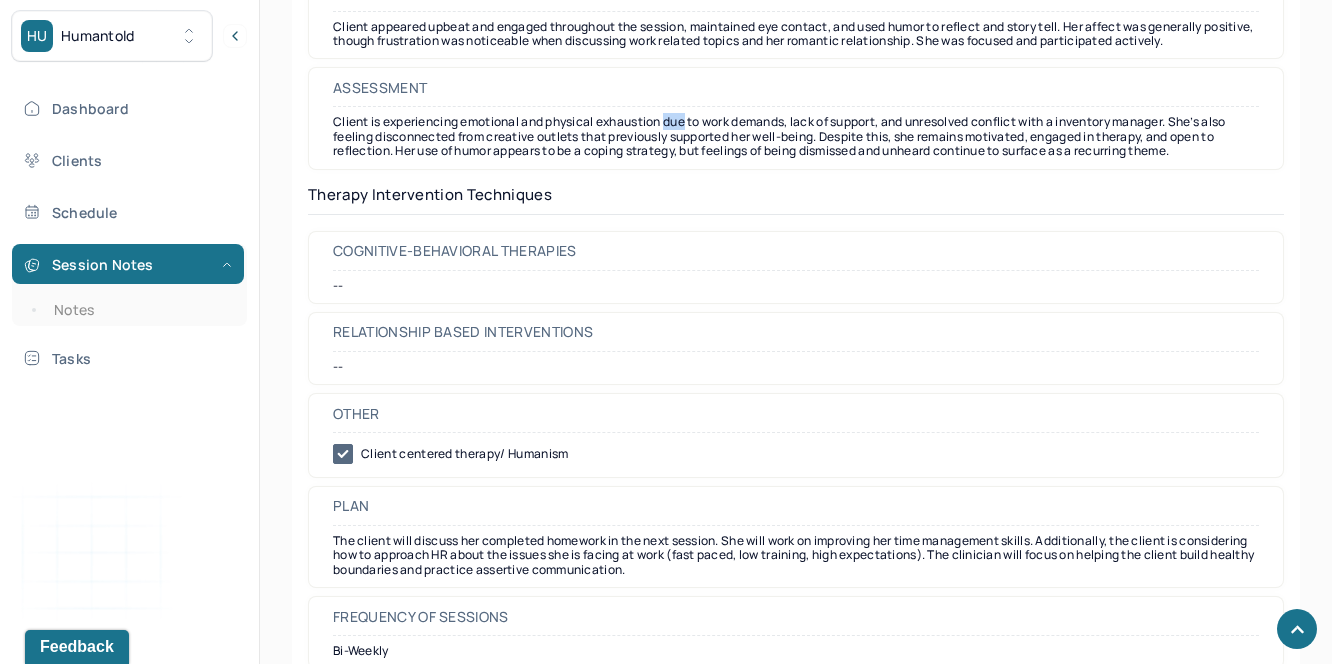click on "Client is experiencing emotional and physical exhaustion due to work demands, lack of support, and unresolved conflict with a inventory manager. She’s also feeling disconnected from creative outlets that previously supported her well-being. Despite this, she remains motivated, engaged in therapy, and open to reflection. Her use of humor appears to be a coping strategy, but feelings of being dismissed and unheard continue to surface as a recurring theme." at bounding box center [796, 136] 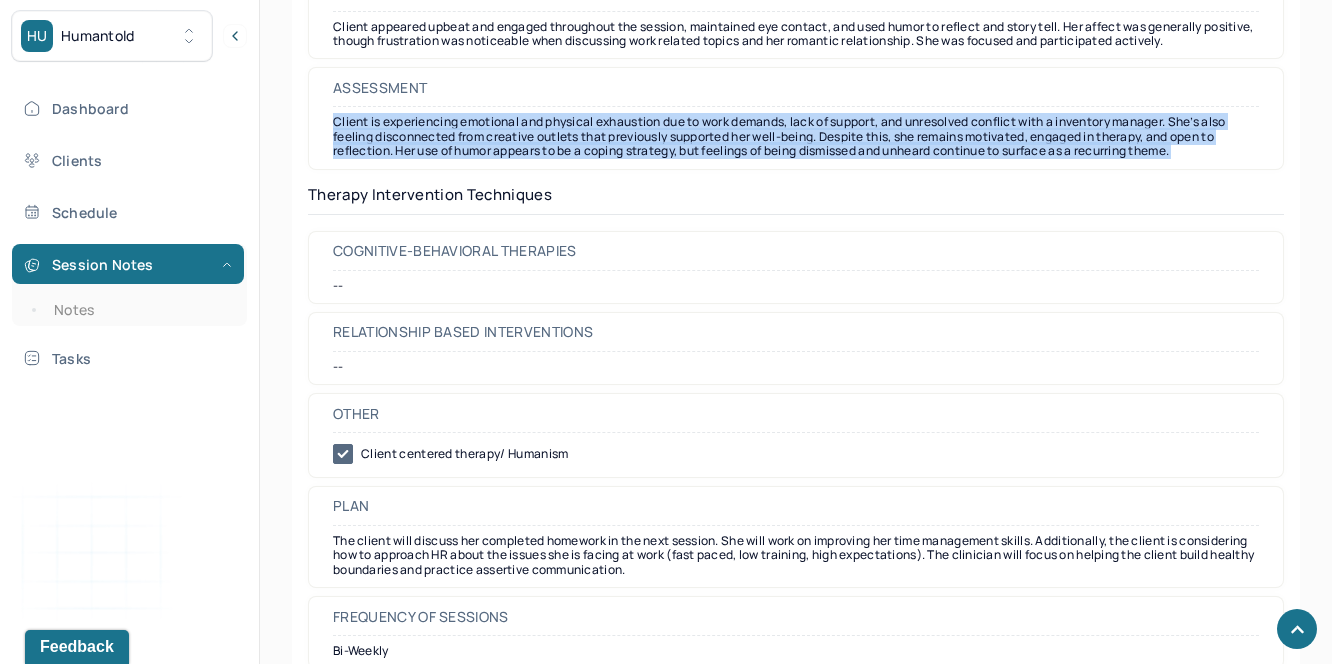 click on "Client is experiencing emotional and physical exhaustion due to work demands, lack of support, and unresolved conflict with a inventory manager. She’s also feeling disconnected from creative outlets that previously supported her well-being. Despite this, she remains motivated, engaged in therapy, and open to reflection. Her use of humor appears to be a coping strategy, but feelings of being dismissed and unheard continue to surface as a recurring theme." at bounding box center [796, 136] 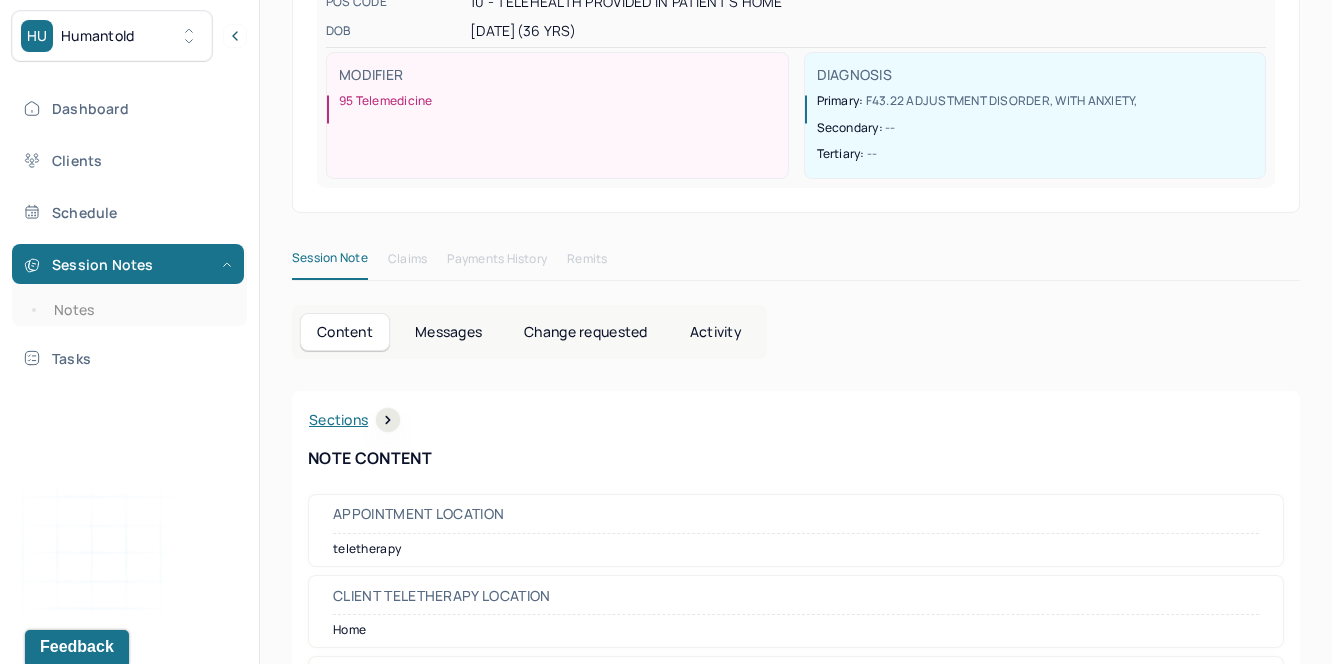scroll, scrollTop: 0, scrollLeft: 0, axis: both 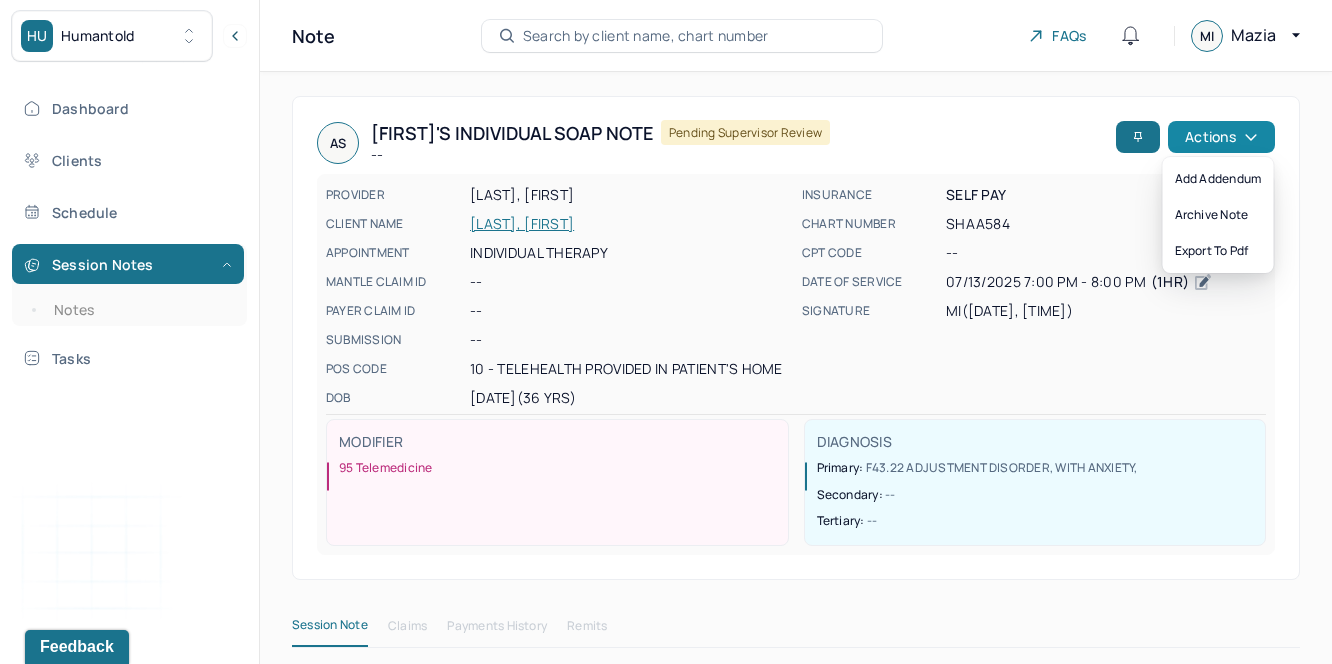 click on "Actions" at bounding box center (1221, 137) 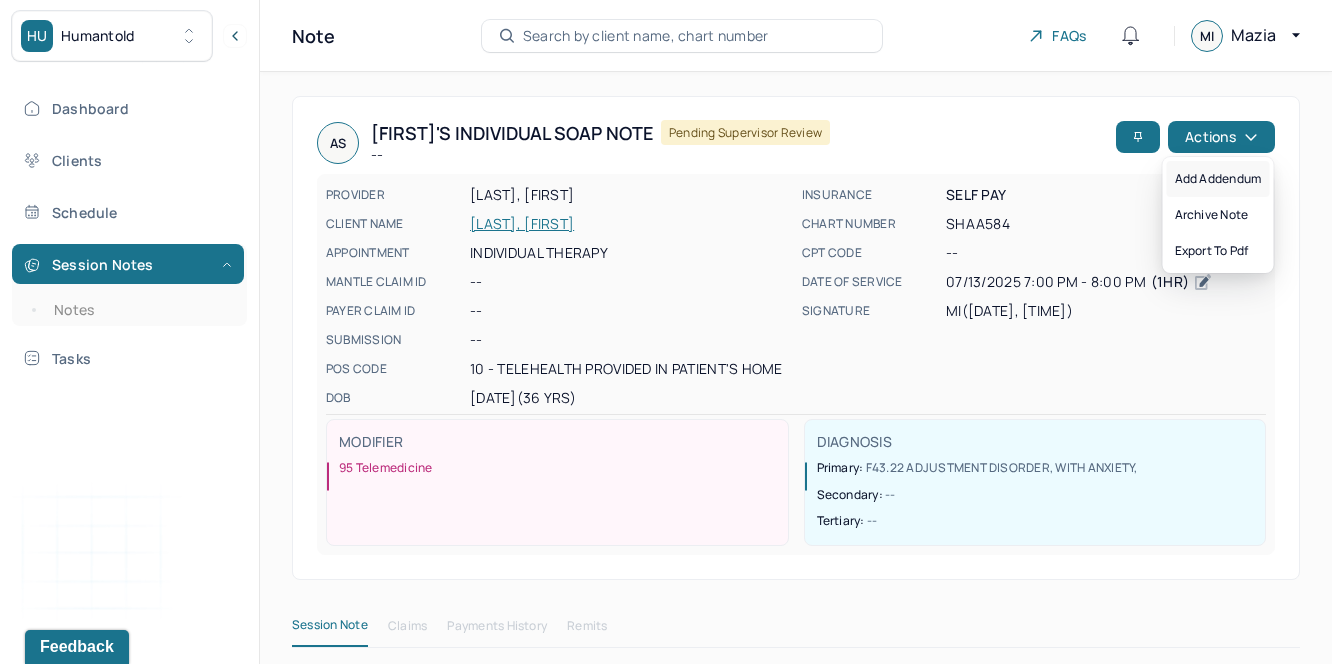 click on "Add addendum" at bounding box center [1218, 179] 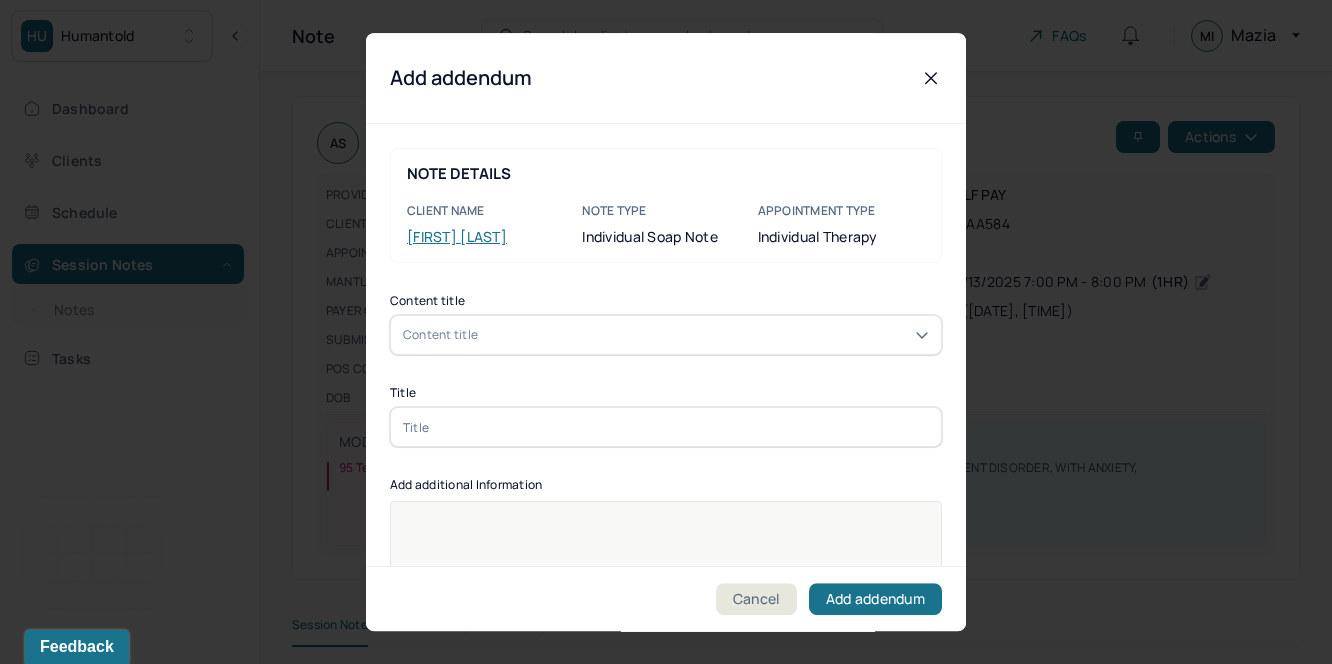 click on "Content title" at bounding box center [666, 335] 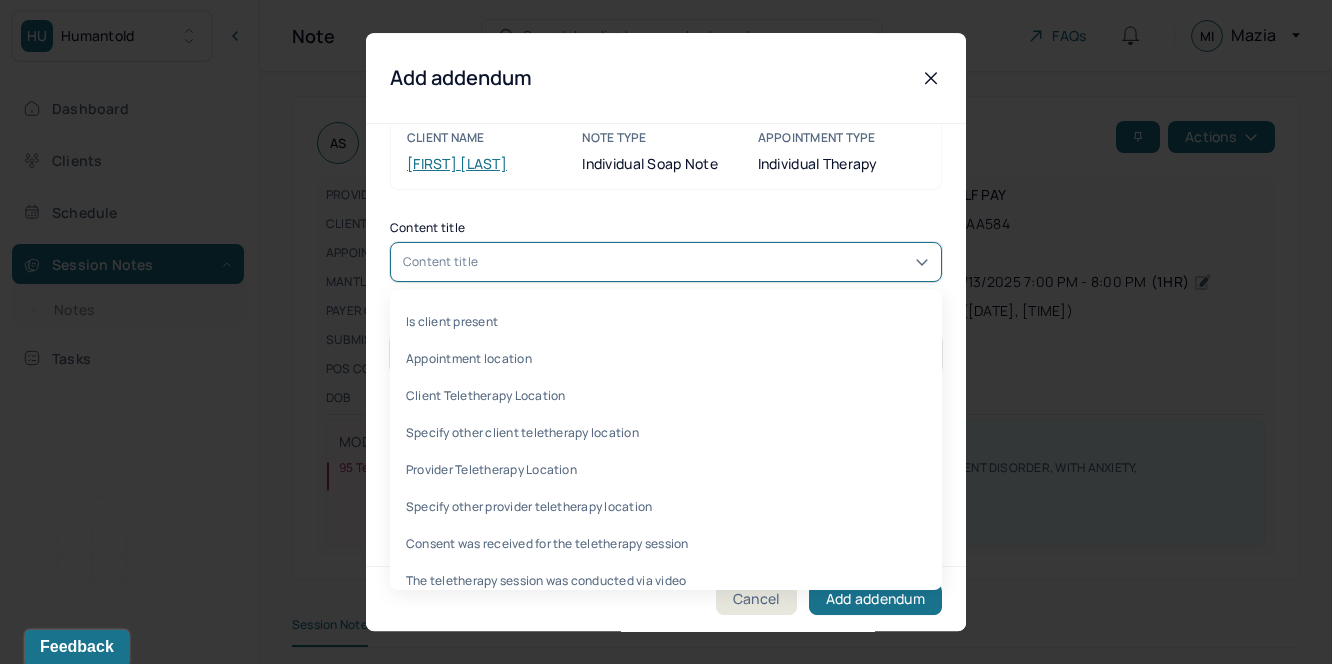 scroll, scrollTop: 73, scrollLeft: 0, axis: vertical 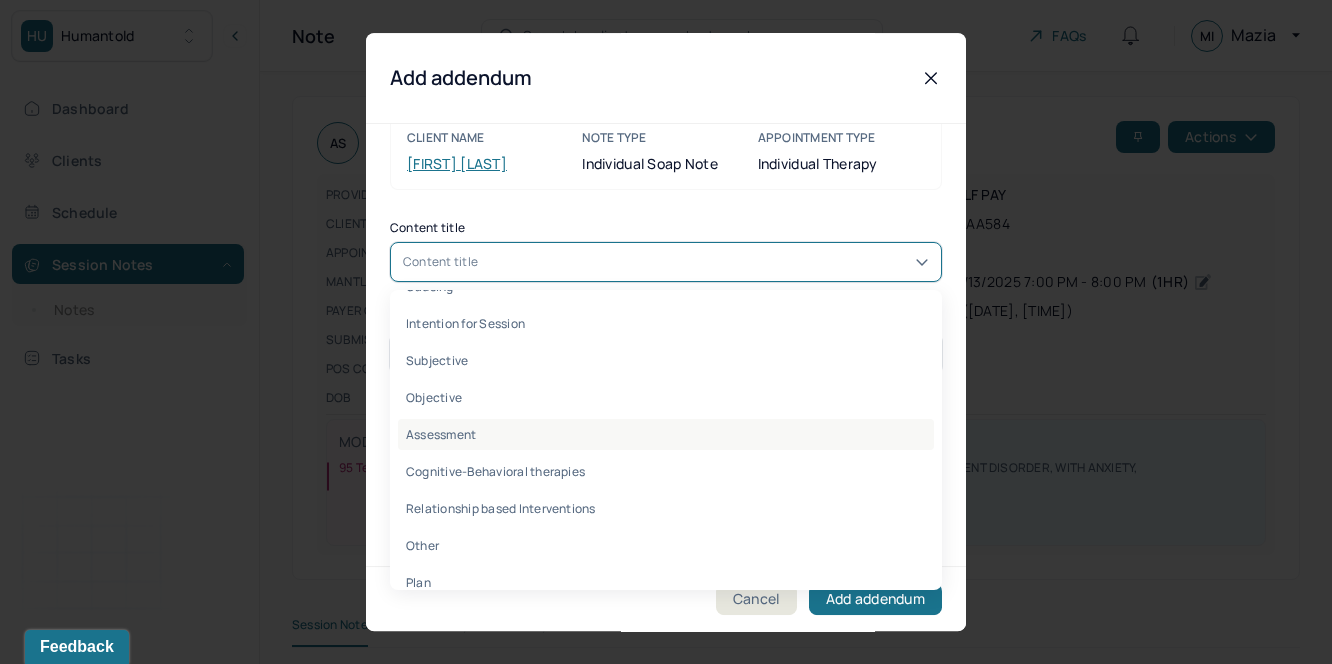 click on "Assessment" at bounding box center (666, 434) 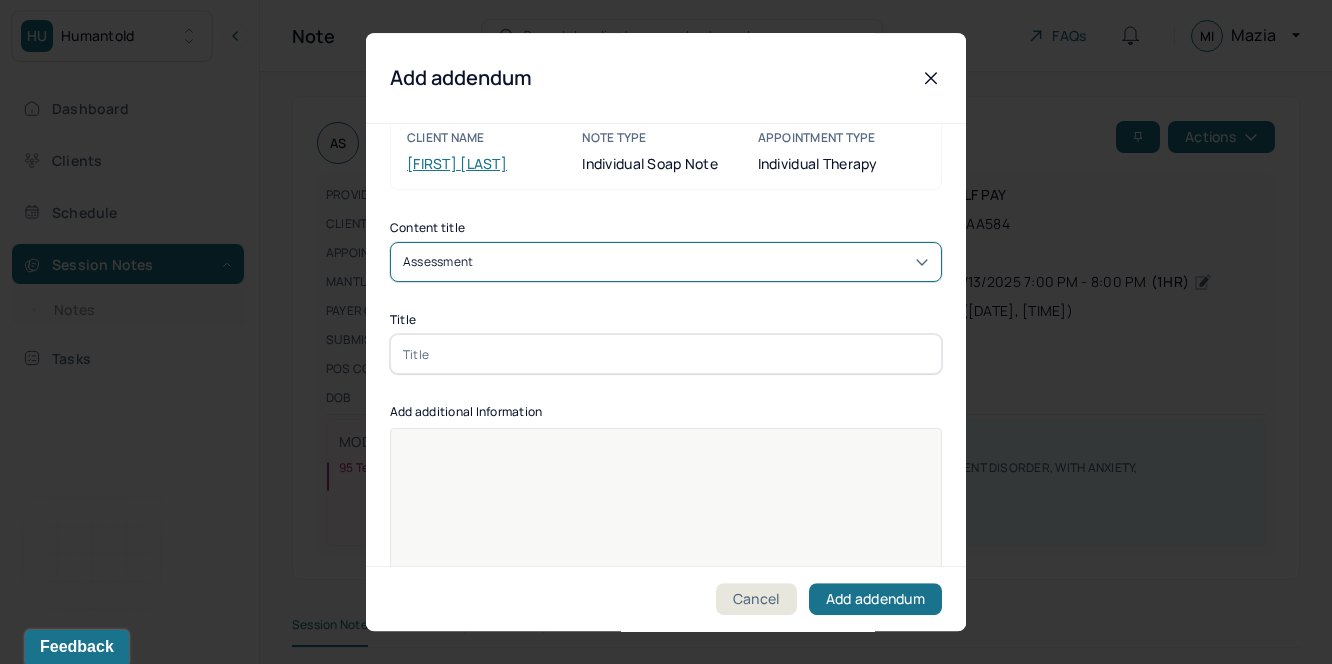 click at bounding box center (666, 354) 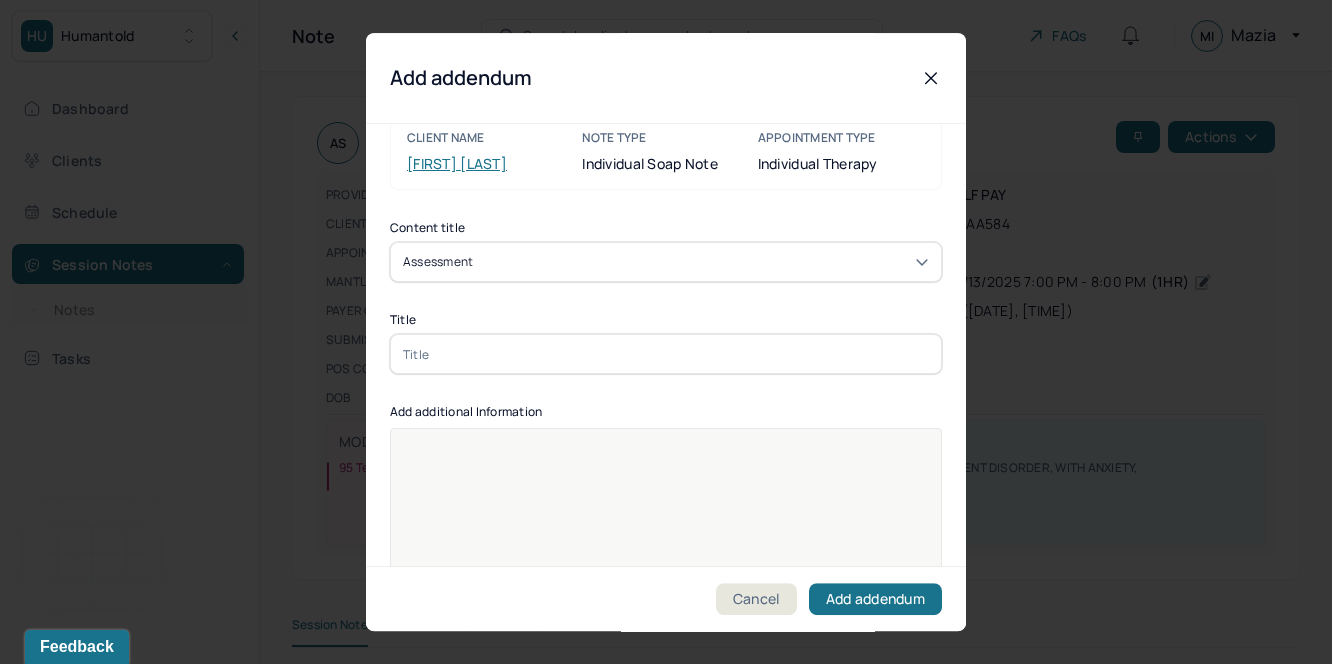 click at bounding box center (666, 354) 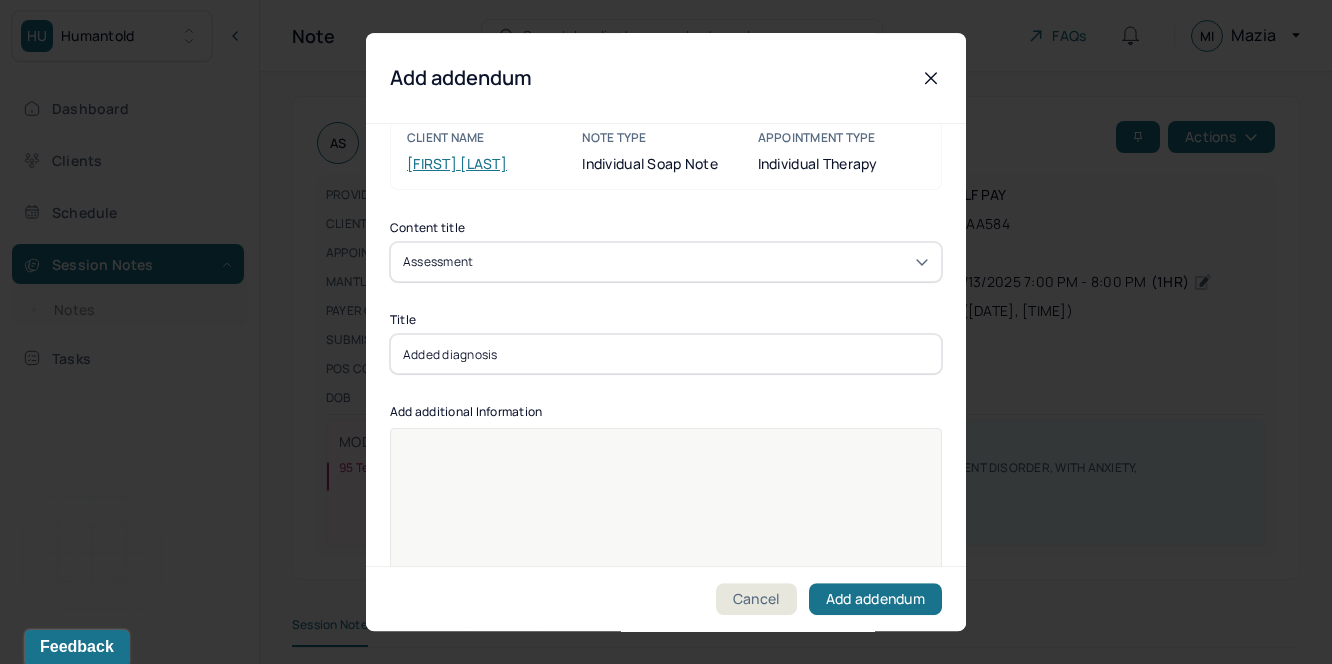 type on "Added diagnosis" 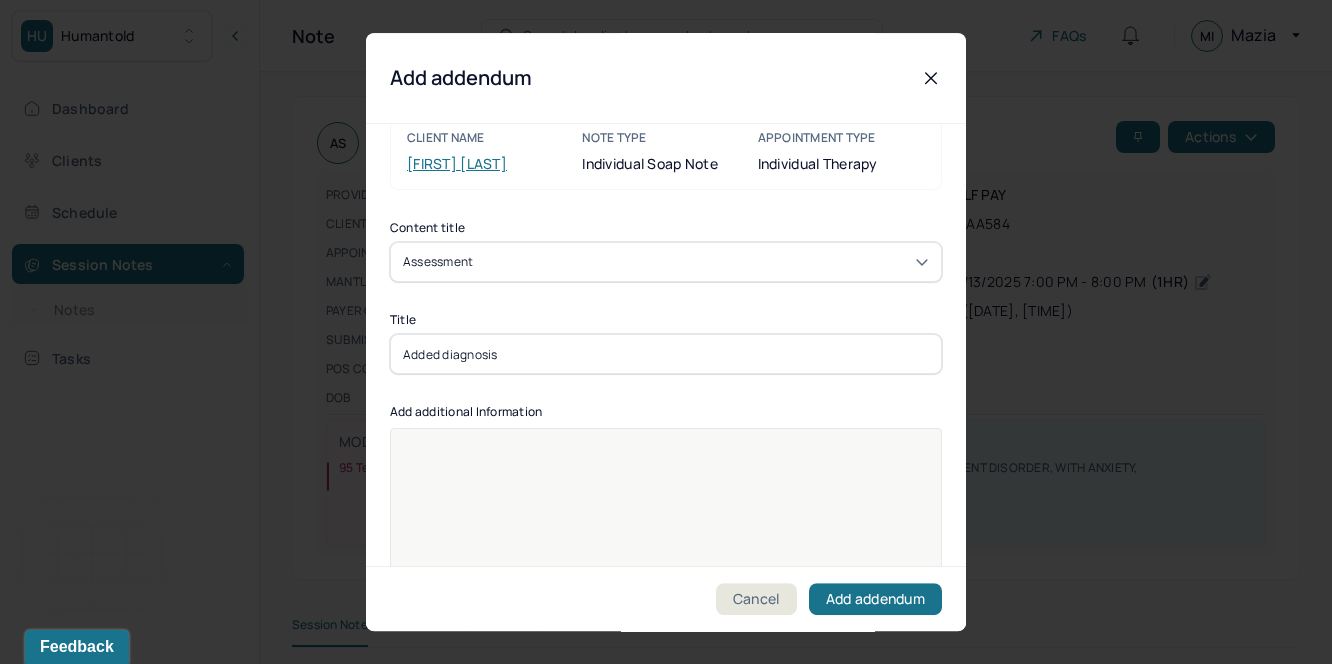 click at bounding box center [666, 449] 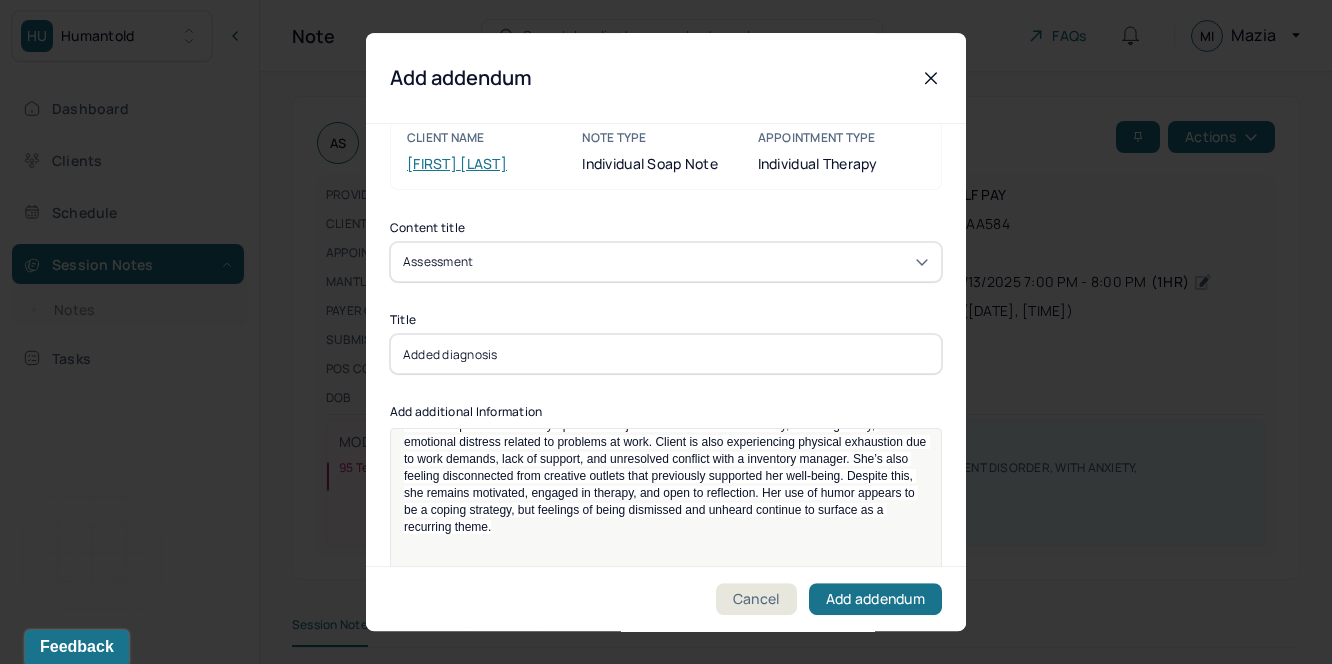 scroll, scrollTop: 0, scrollLeft: 0, axis: both 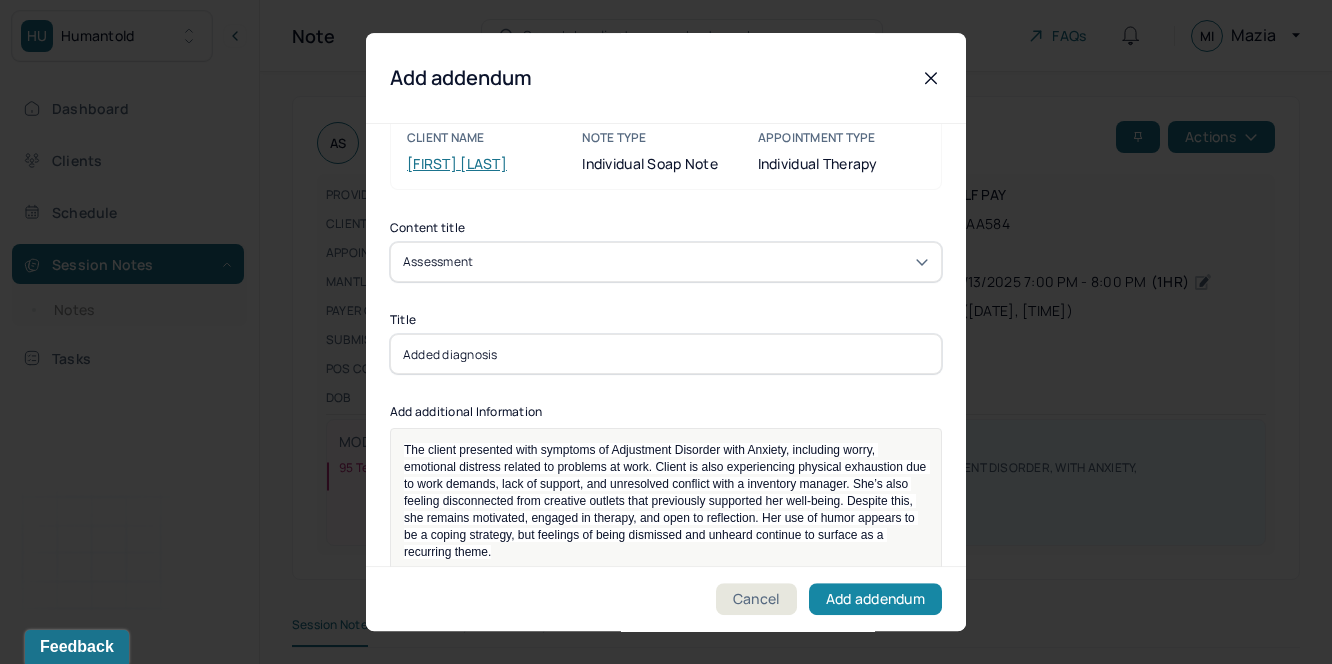 click on "Add addendum" at bounding box center (875, 599) 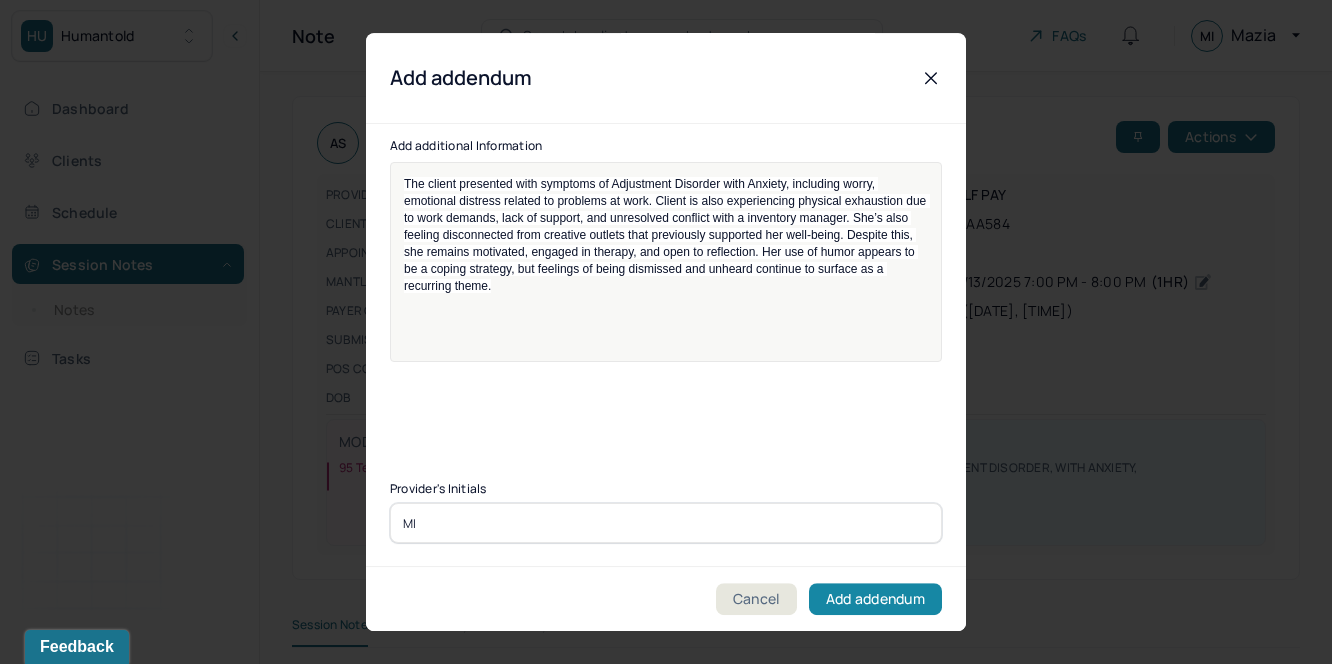 type on "MI" 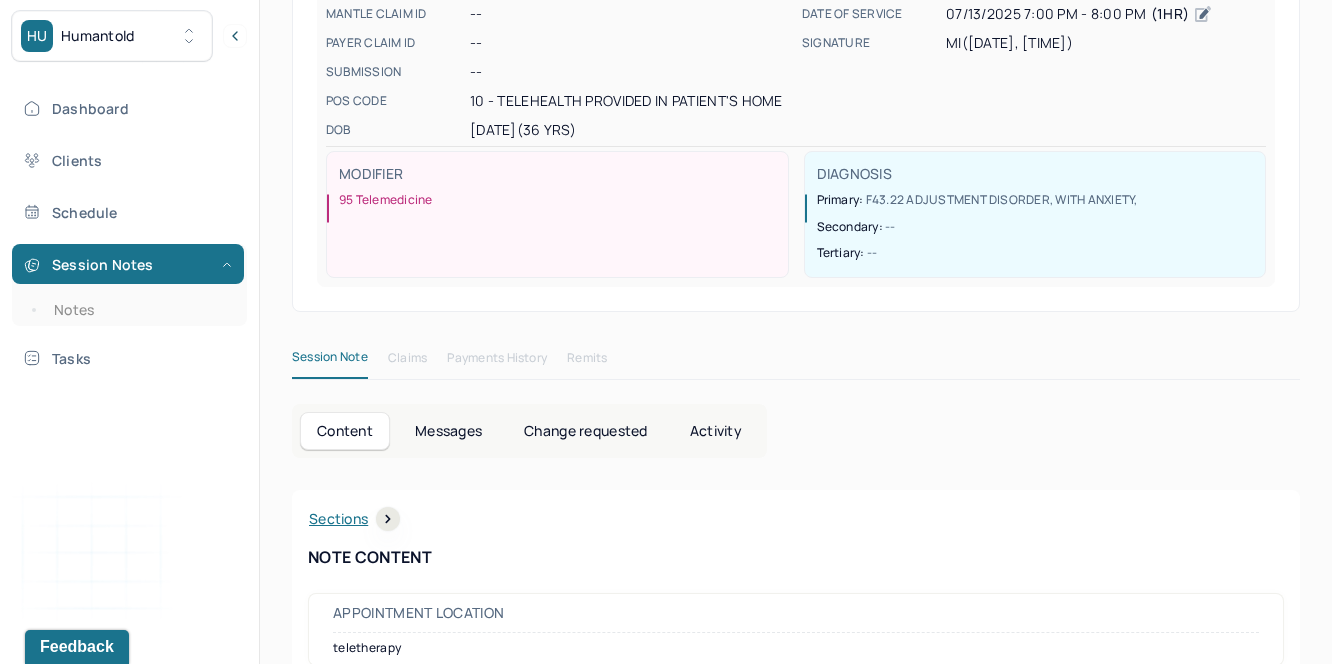 scroll, scrollTop: 0, scrollLeft: 0, axis: both 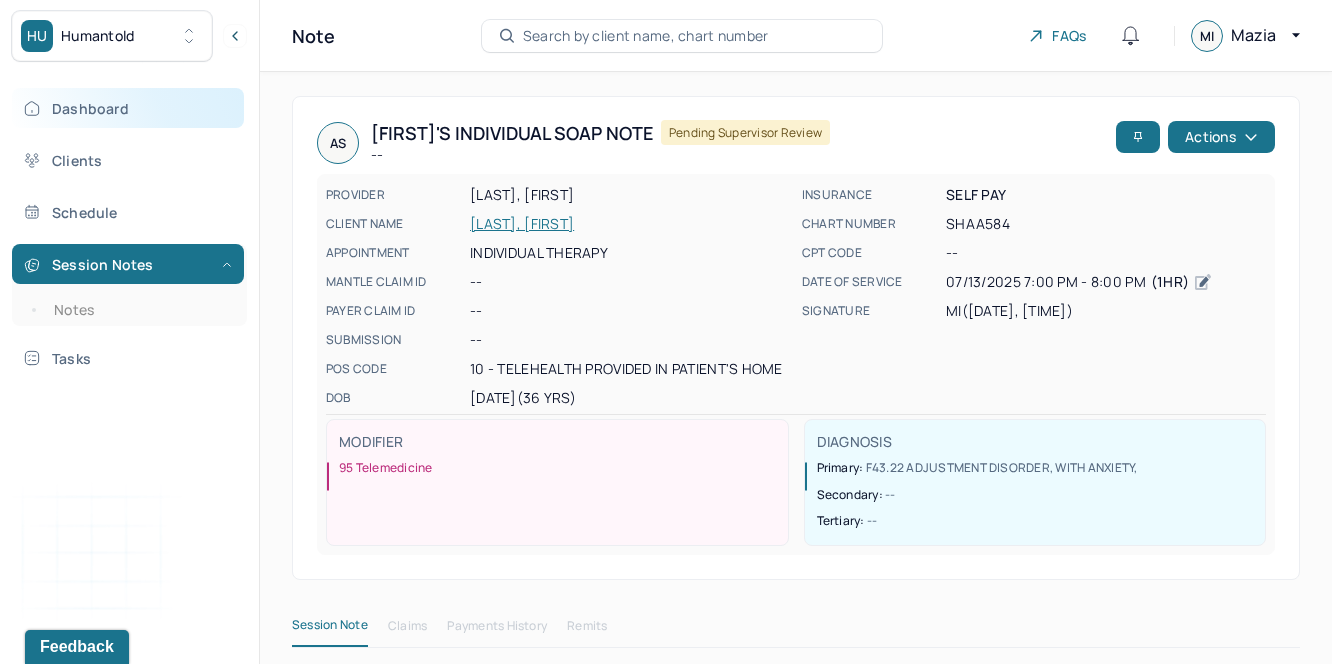 click on "Dashboard" at bounding box center [128, 108] 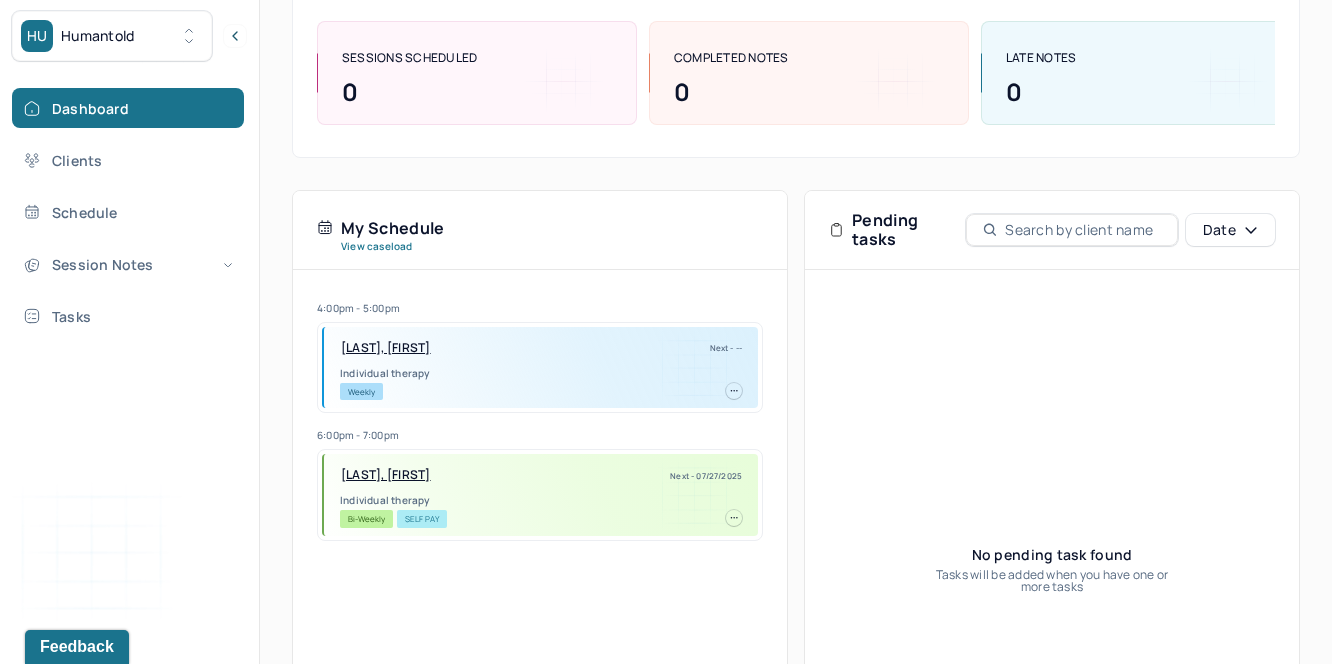 scroll, scrollTop: 269, scrollLeft: 0, axis: vertical 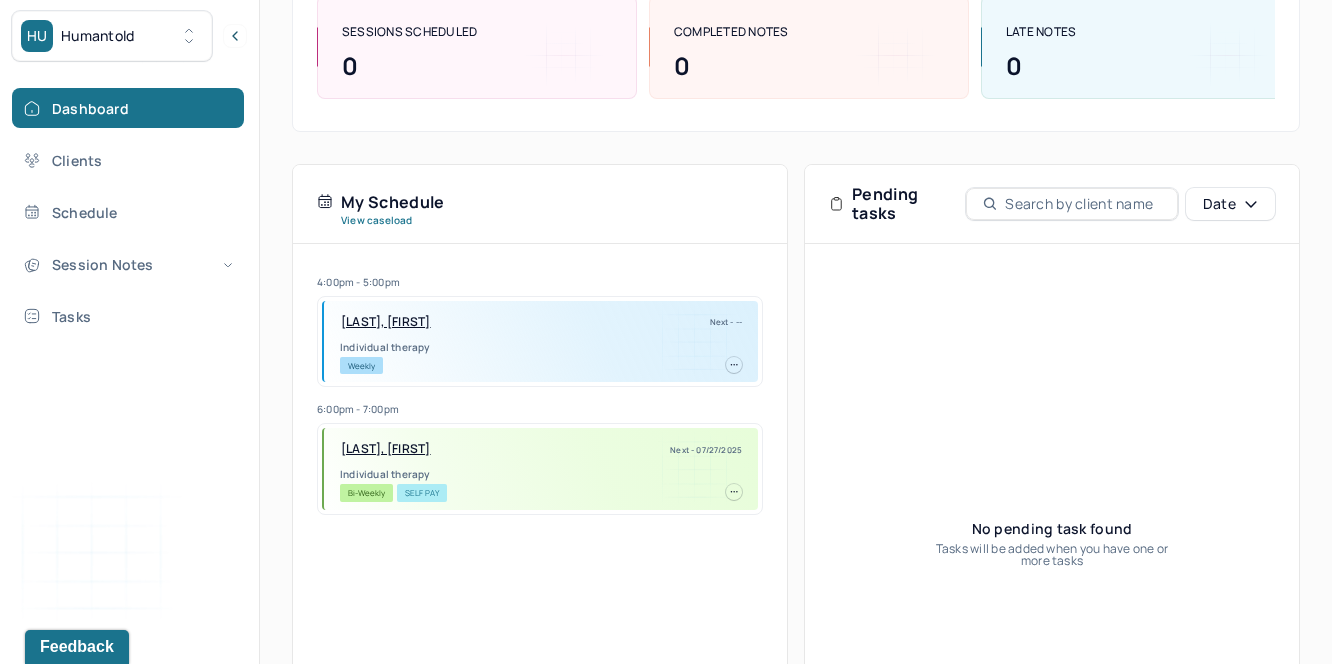 click on "[LAST], [FIRST]" at bounding box center (386, 322) 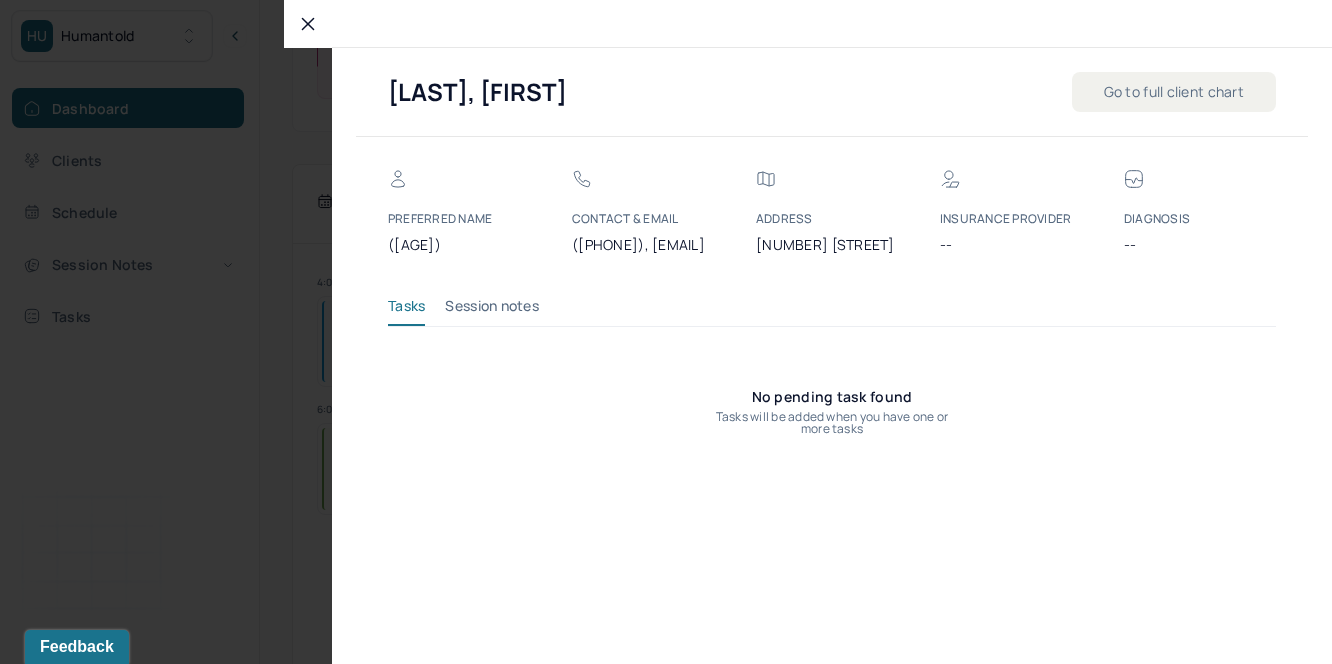 click at bounding box center (666, 332) 